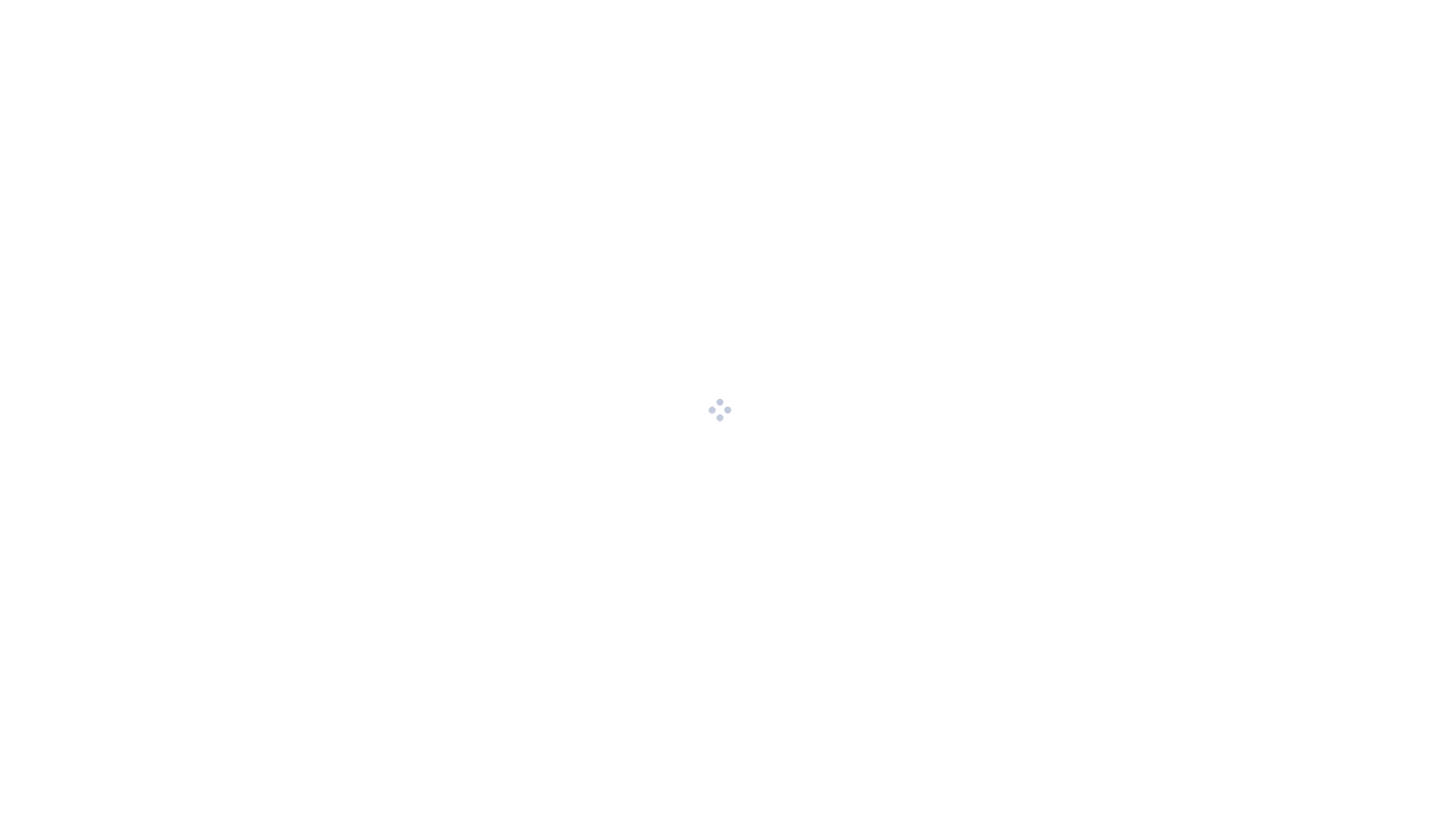 scroll, scrollTop: 0, scrollLeft: 0, axis: both 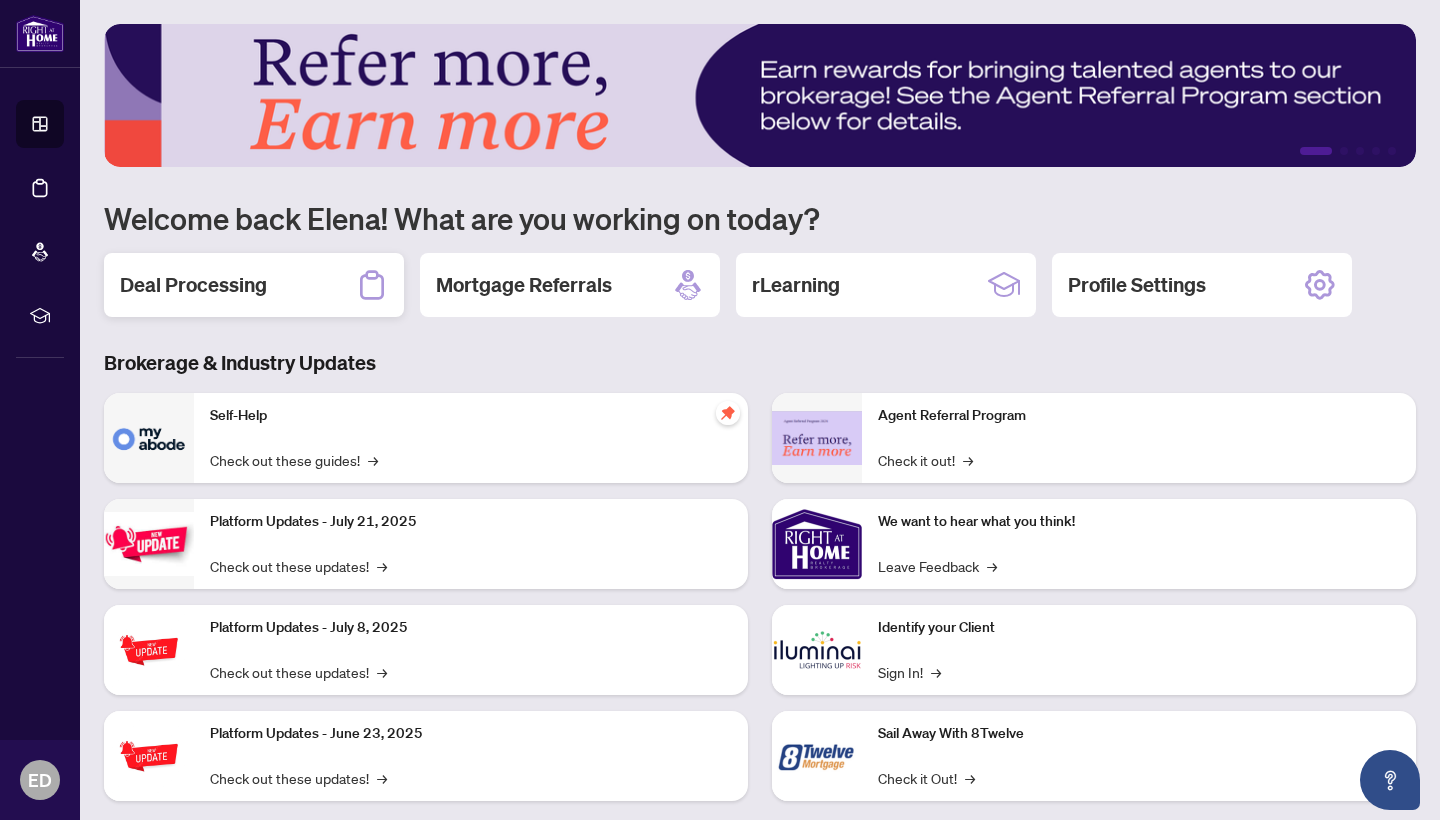 click on "Deal Processing" at bounding box center [193, 285] 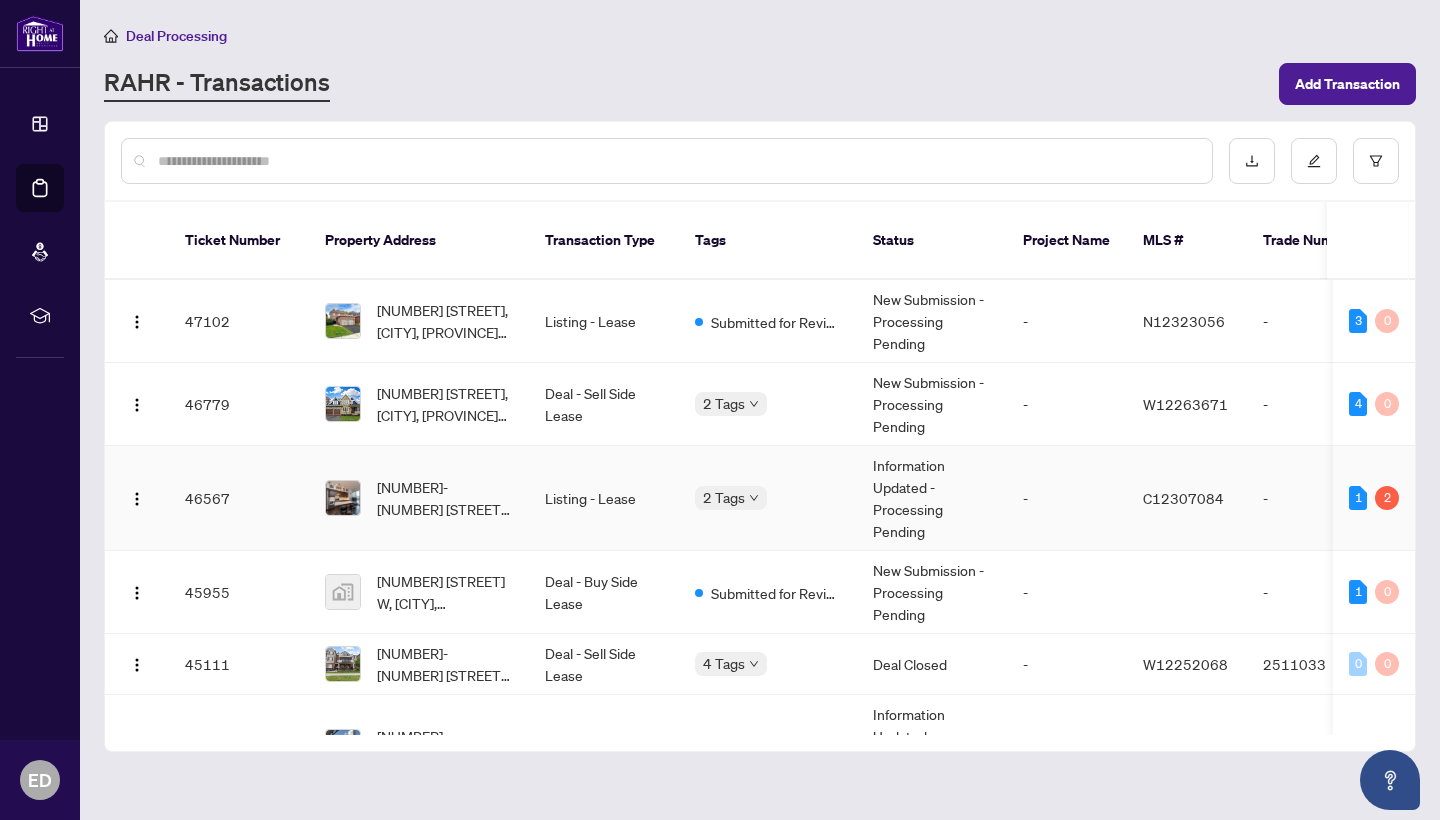 click on "2" at bounding box center [1387, 498] 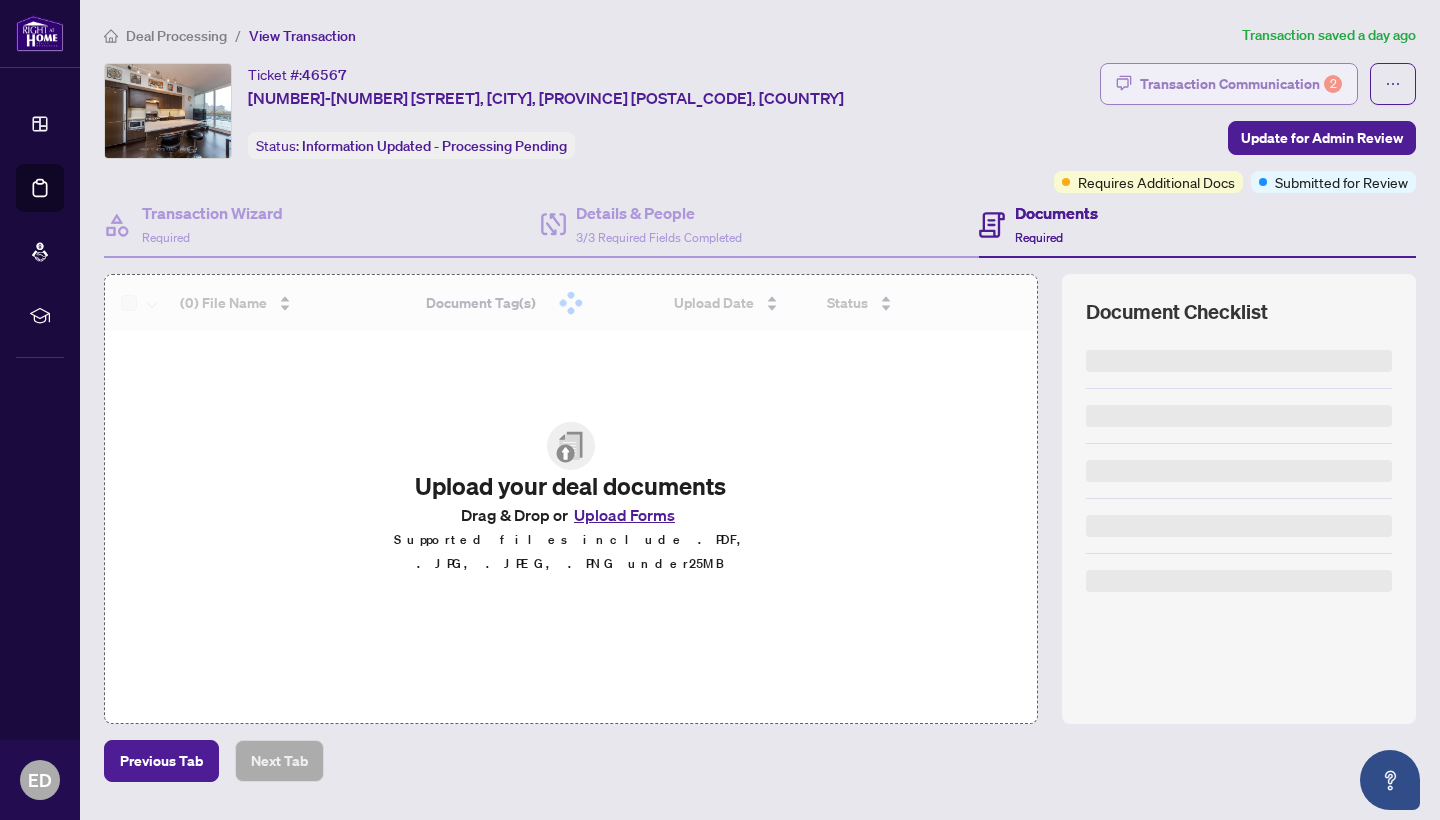 click on "Transaction Communication 2" at bounding box center [1241, 84] 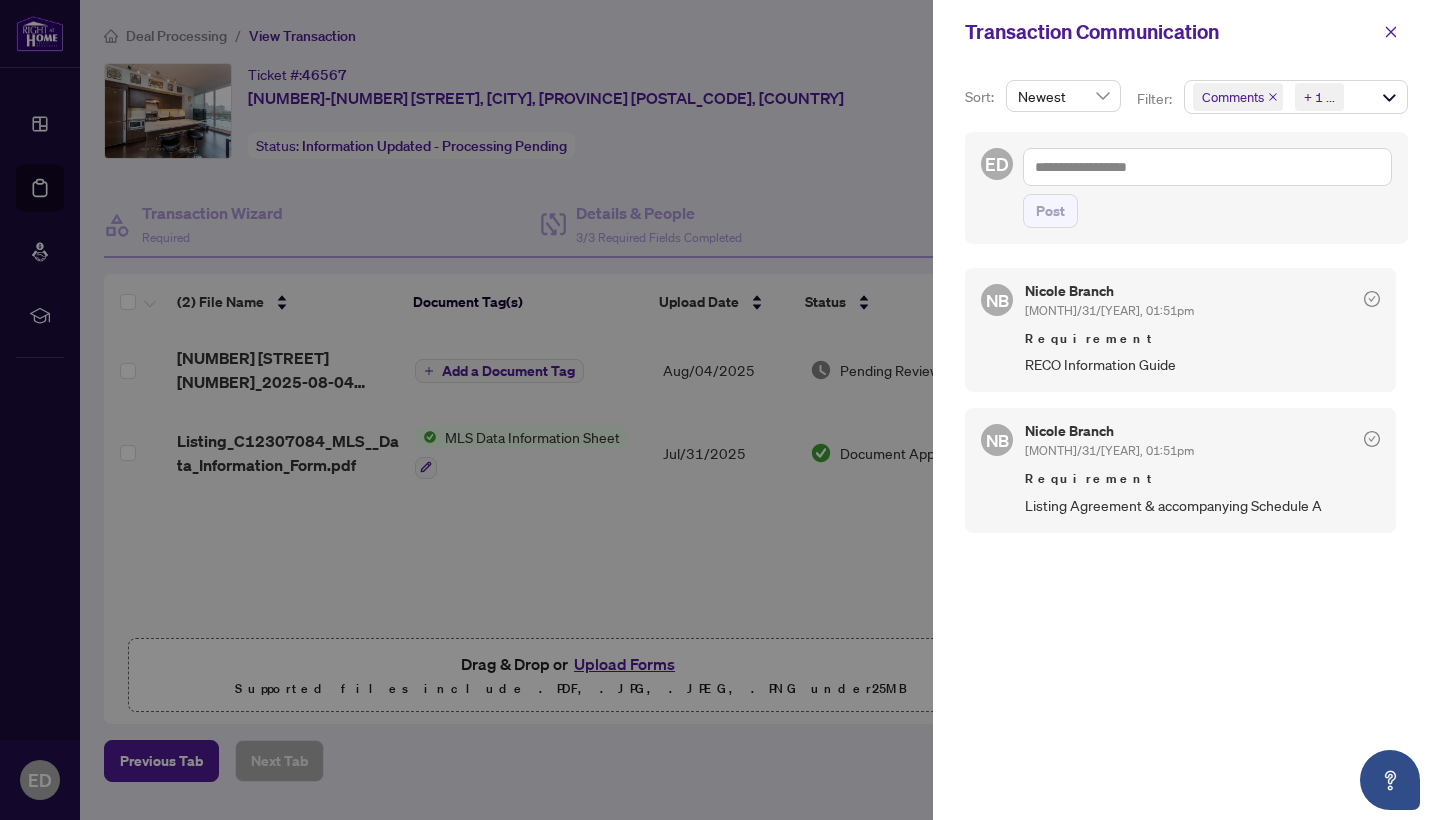 click at bounding box center [720, 410] 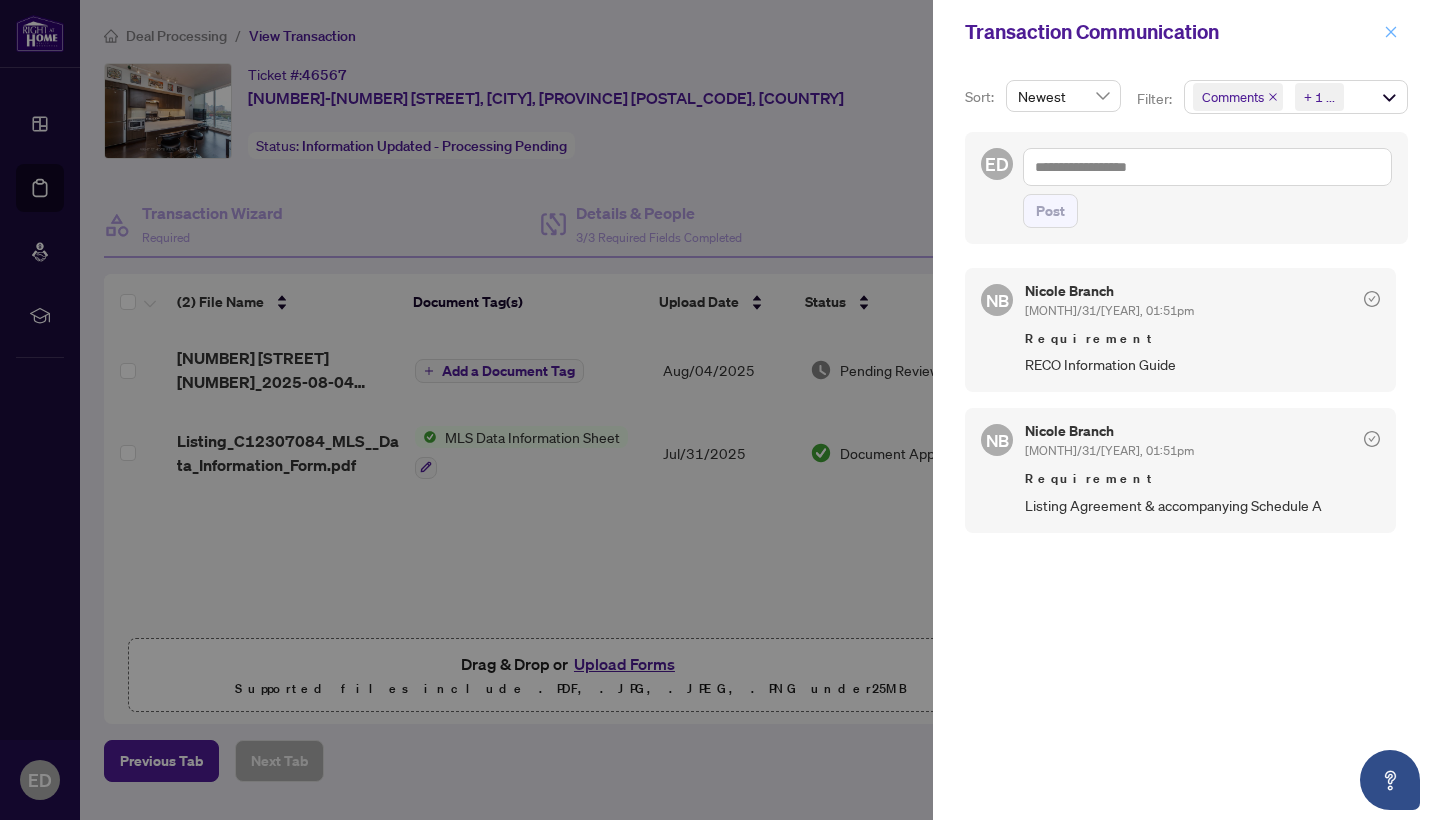 click at bounding box center (1391, 32) 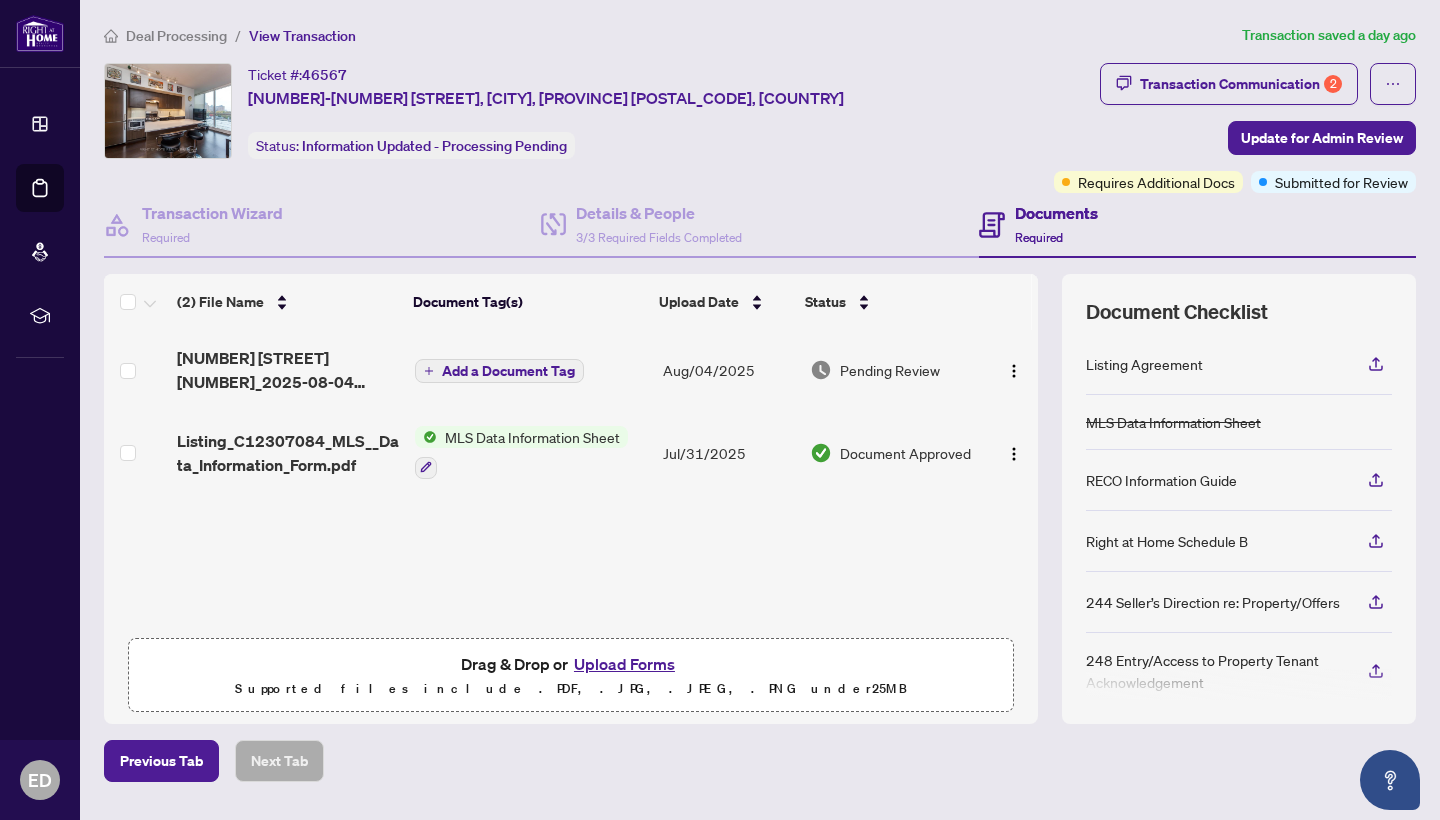 scroll, scrollTop: 0, scrollLeft: 0, axis: both 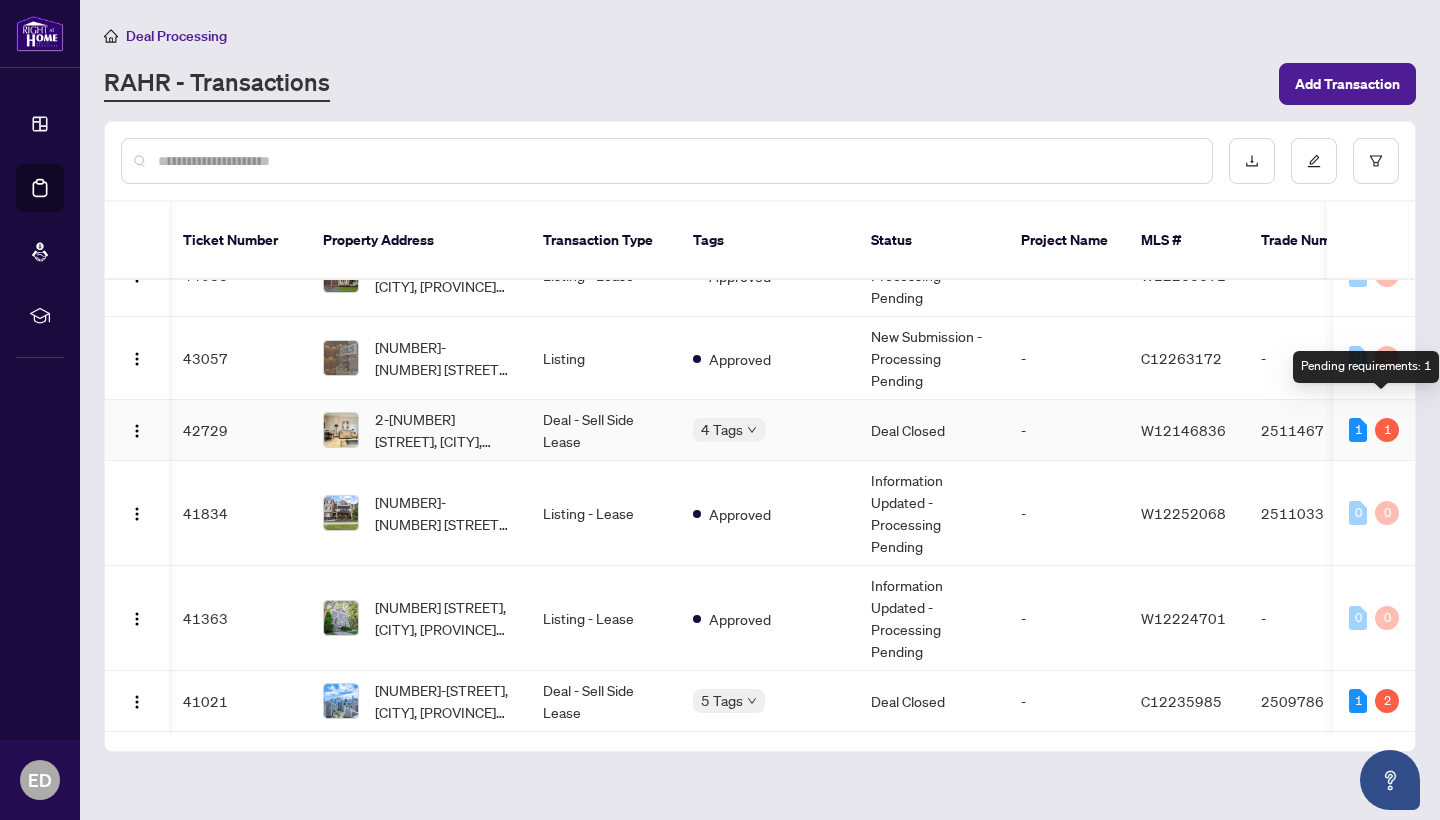 click on "1" at bounding box center (1387, 430) 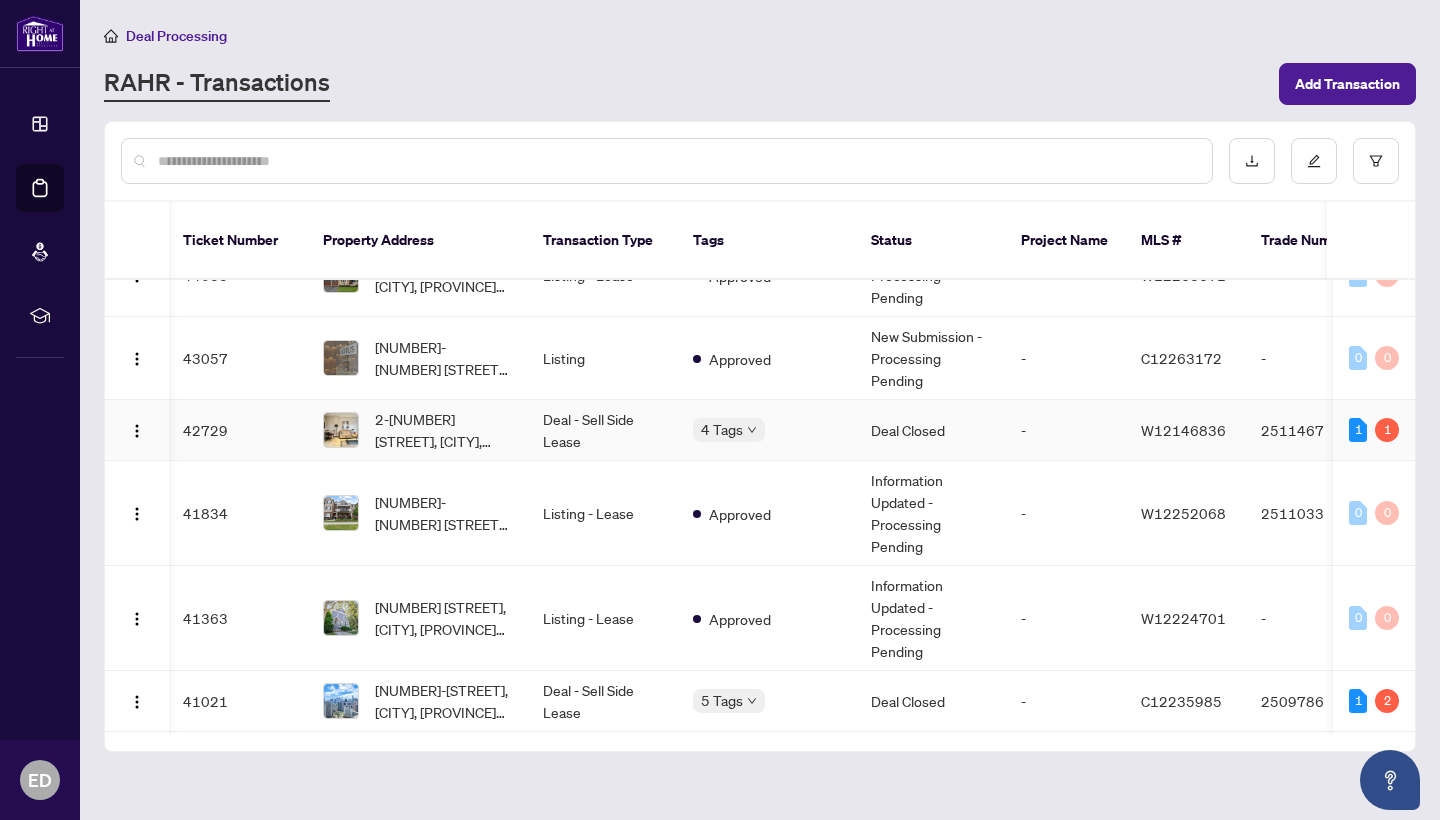 click on "W12146836" at bounding box center [1185, 430] 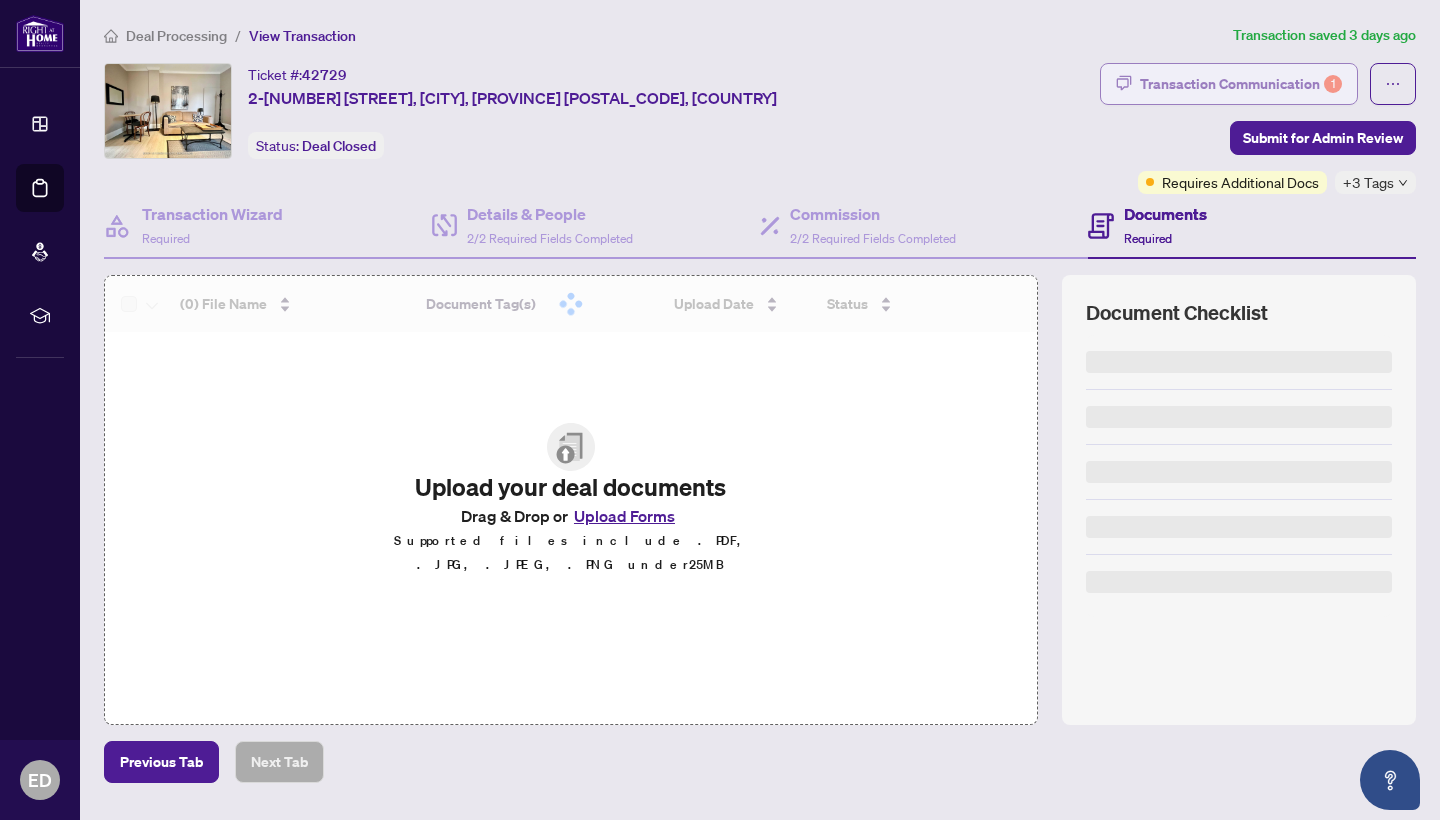 click on "Transaction Communication 1" at bounding box center [1241, 84] 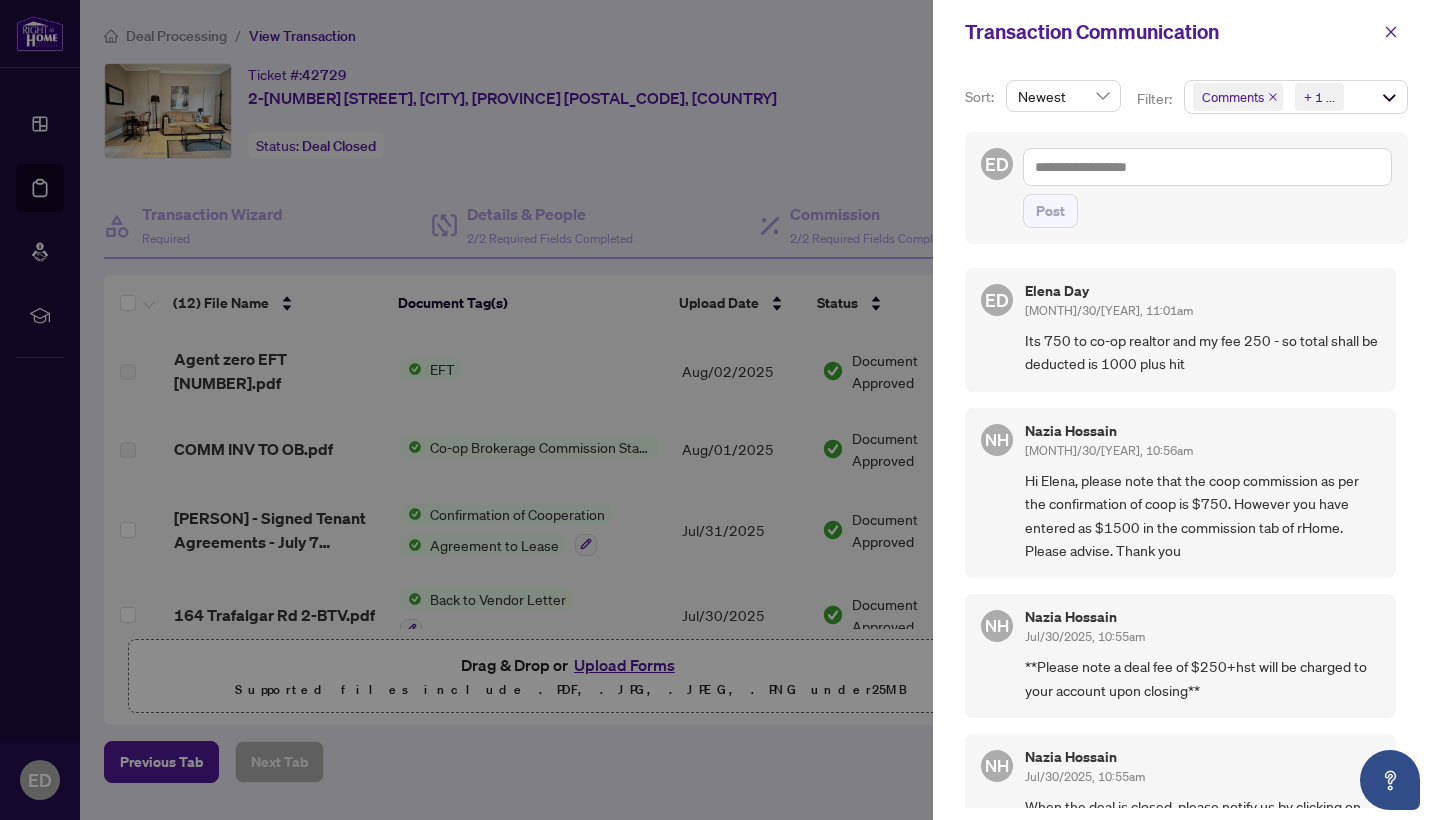 scroll, scrollTop: 0, scrollLeft: 0, axis: both 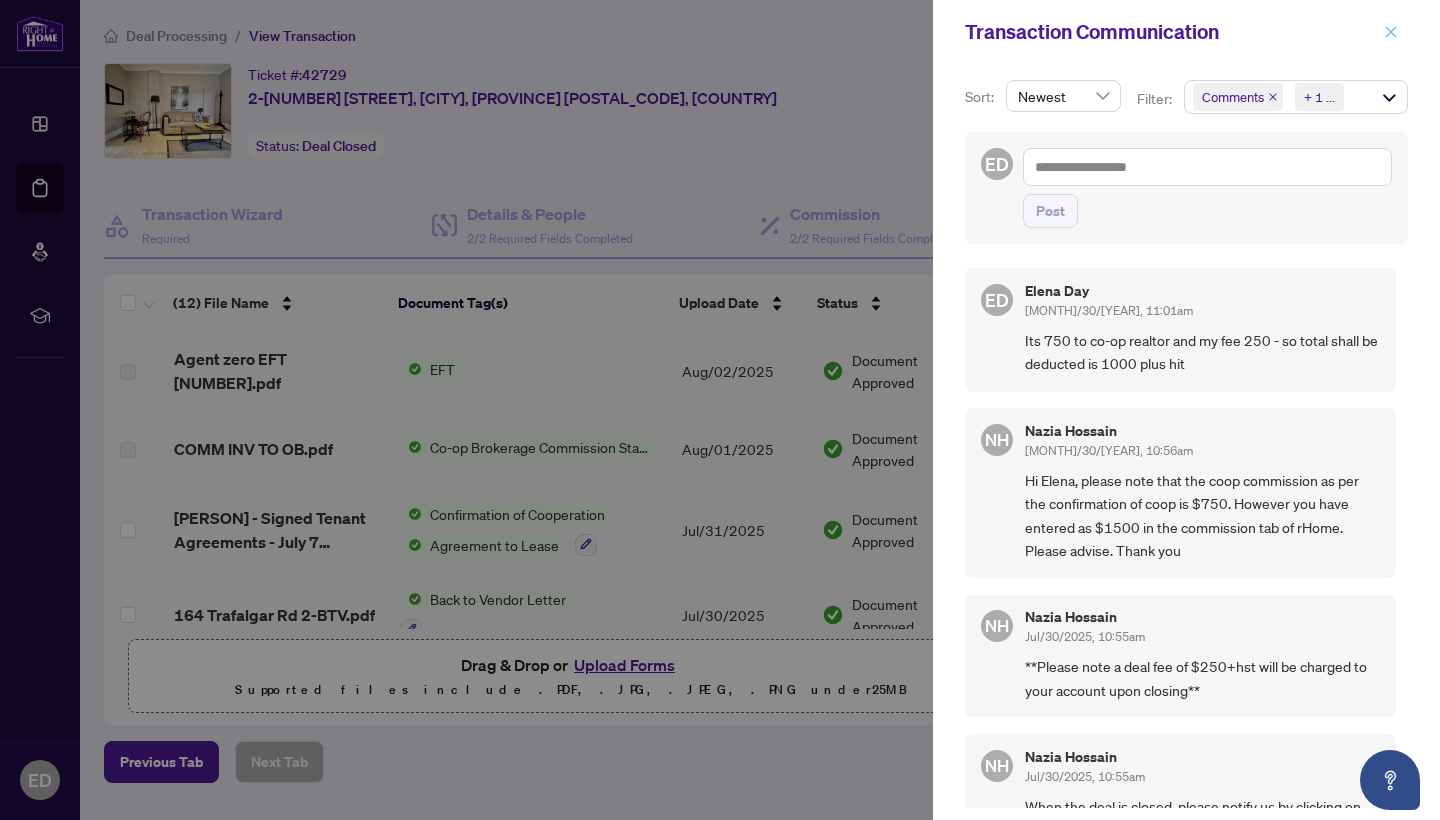 click 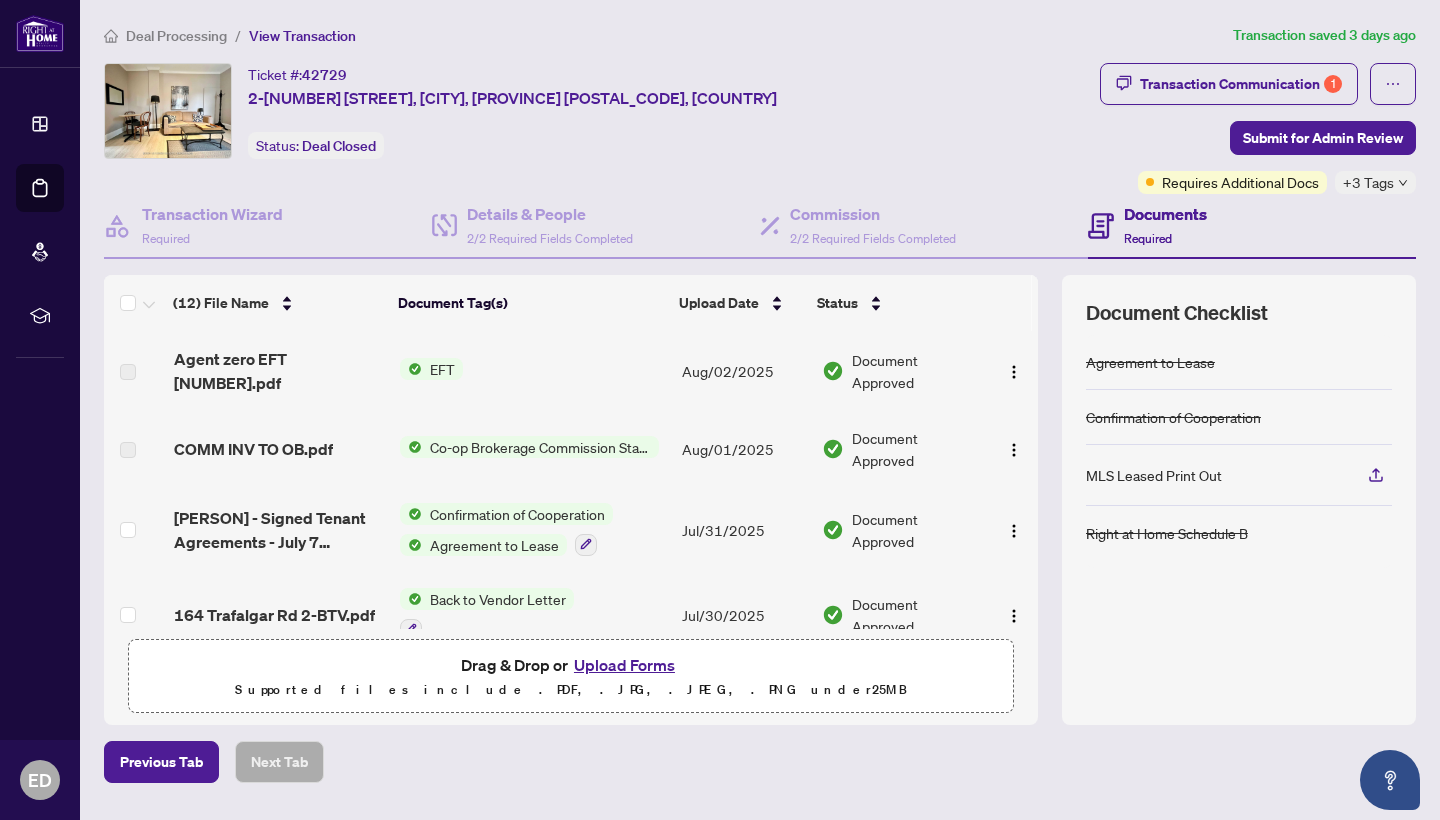 click on "Deal Processing" at bounding box center (176, 36) 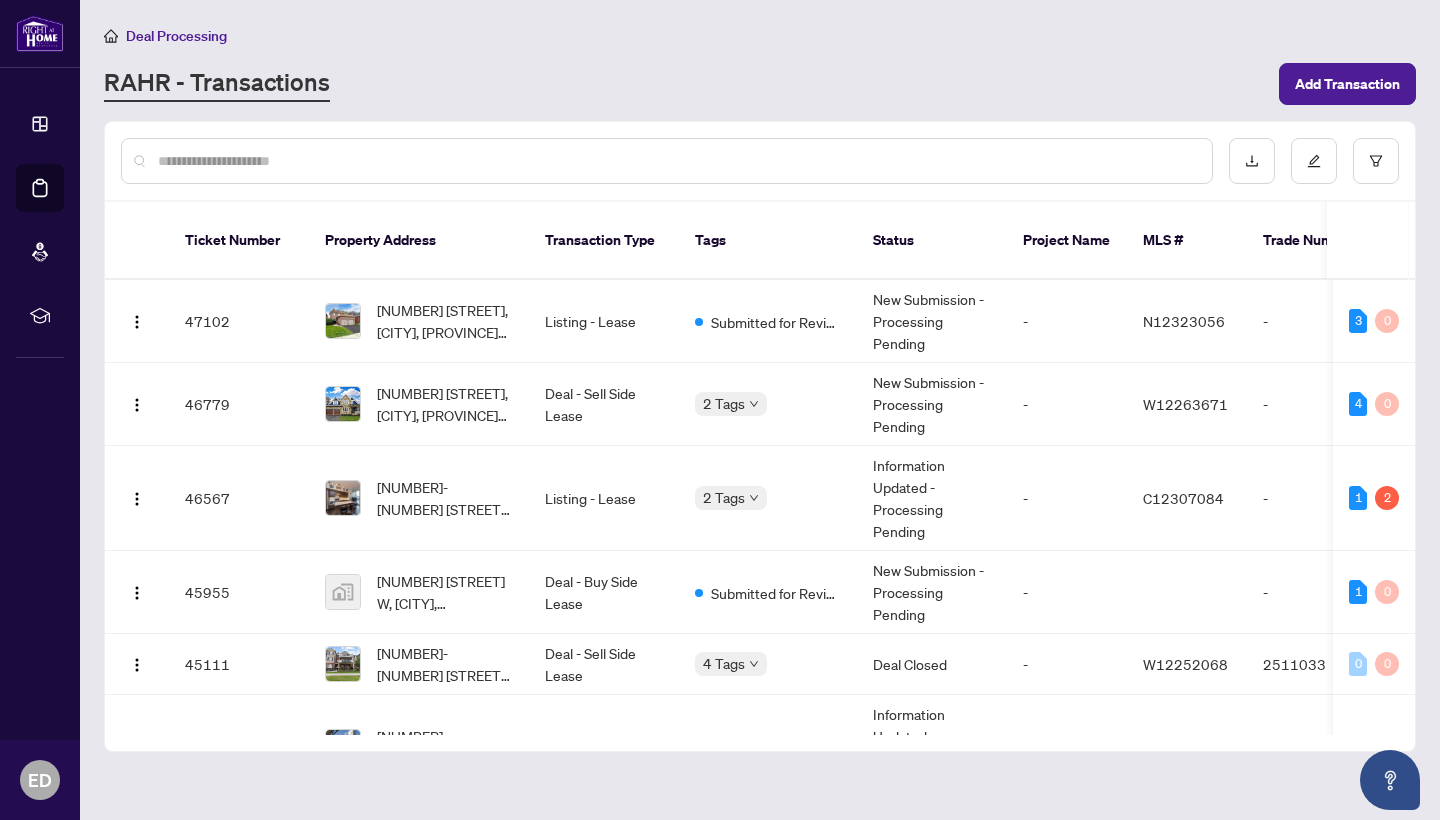 scroll, scrollTop: 0, scrollLeft: 0, axis: both 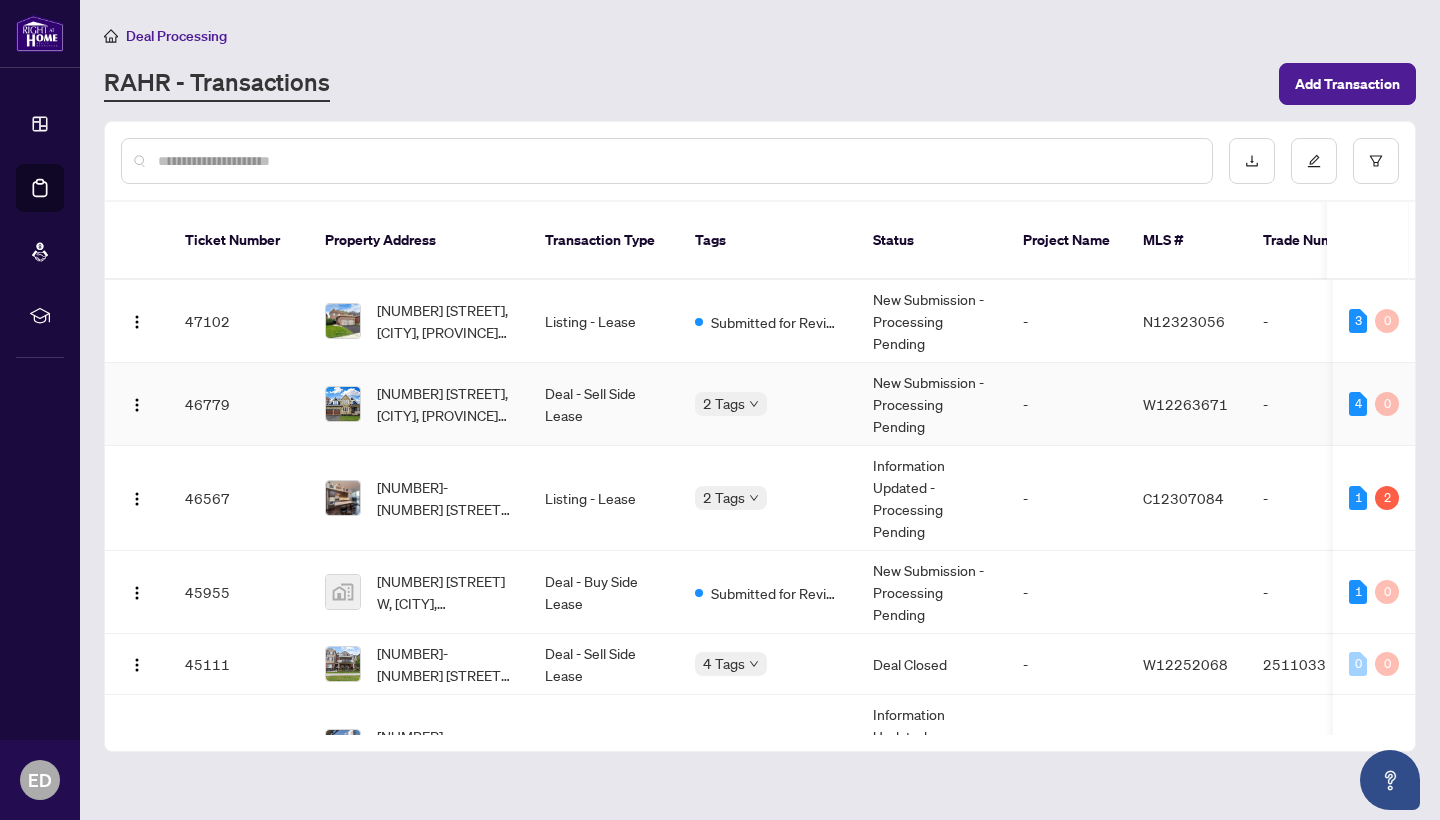 click on "-" at bounding box center (1067, 404) 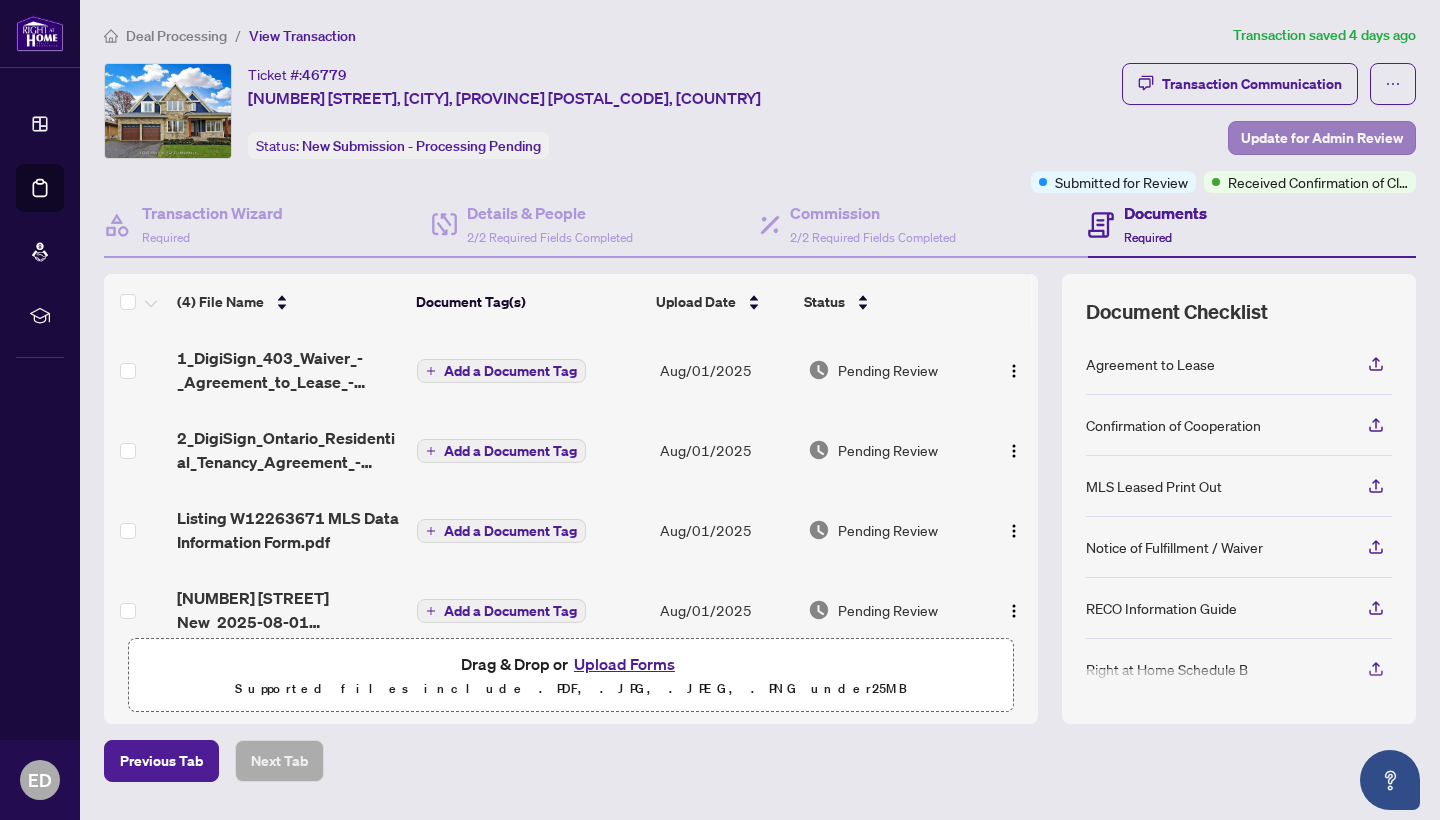 click on "Update for Admin Review" at bounding box center (1322, 138) 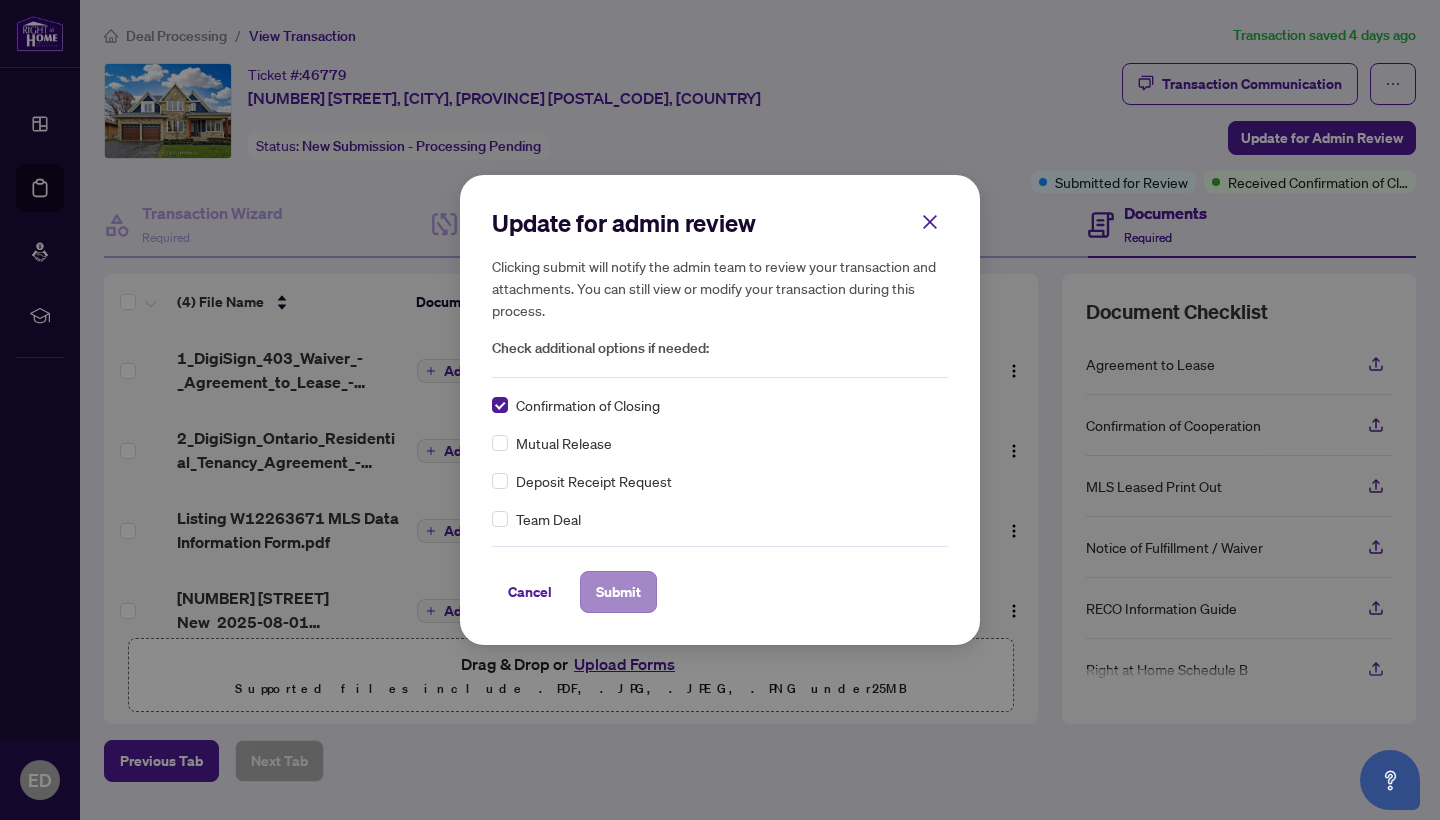 click on "Submit" at bounding box center (618, 592) 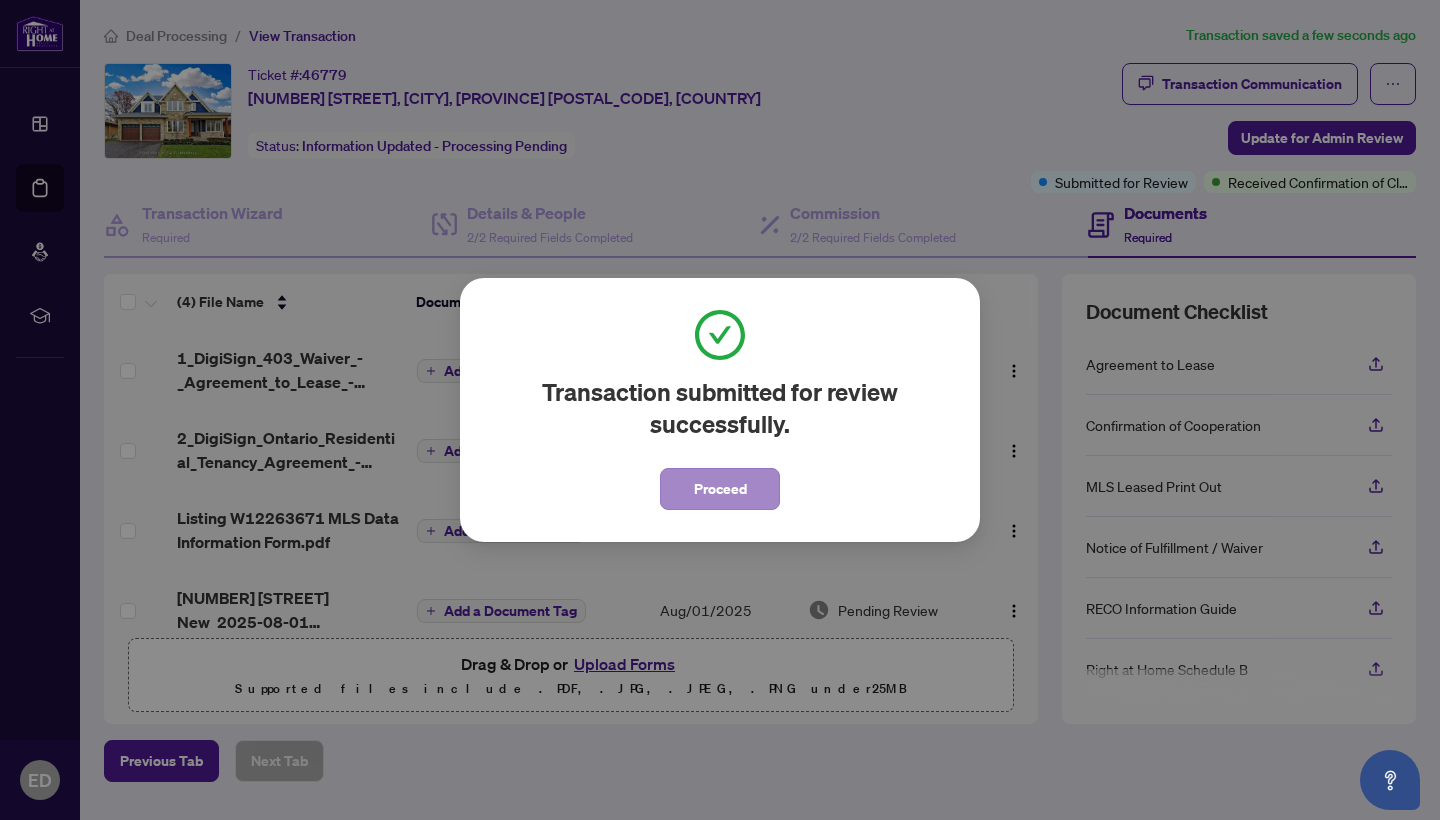 click on "Proceed" at bounding box center [720, 489] 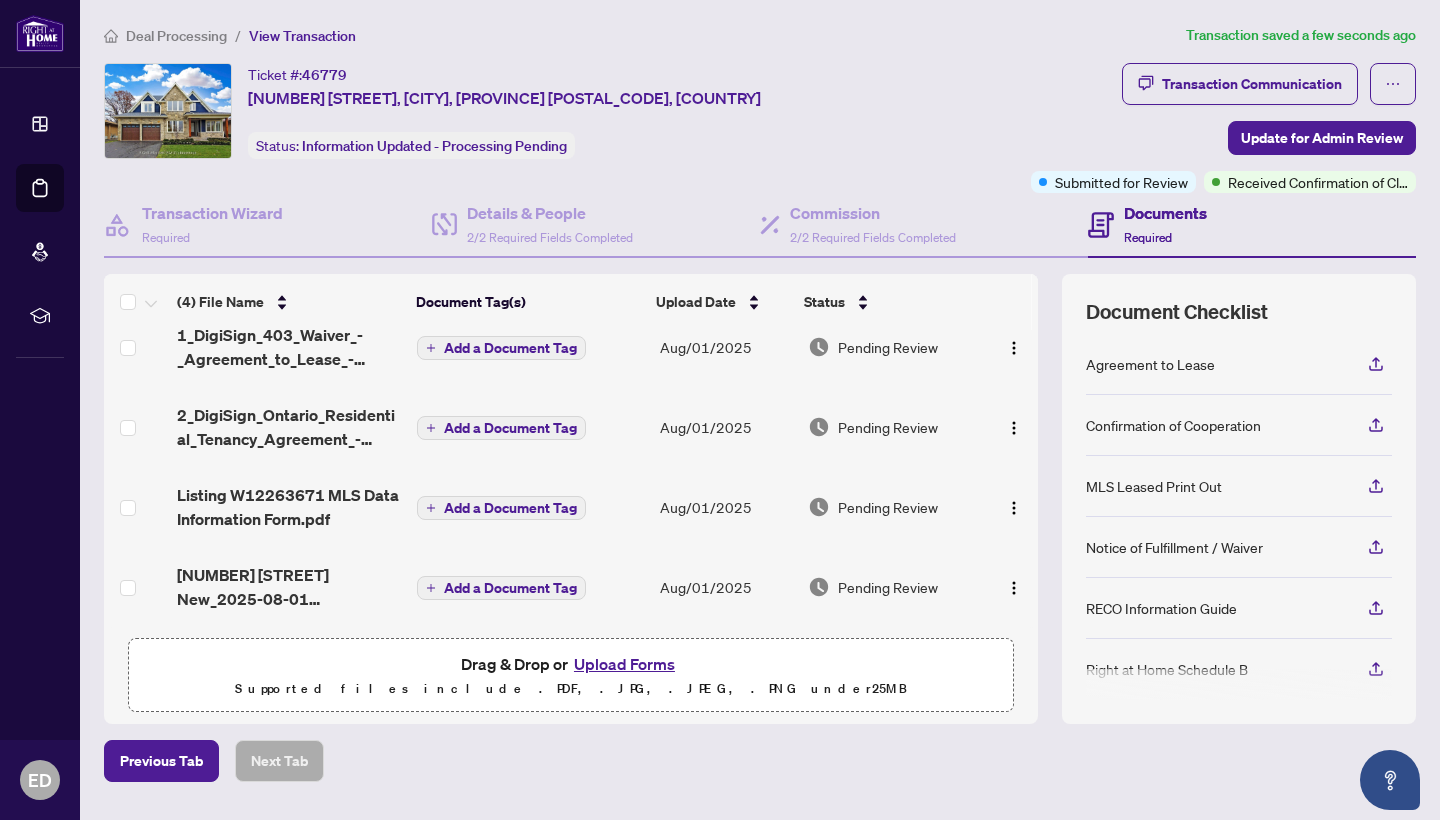 scroll, scrollTop: 29, scrollLeft: 0, axis: vertical 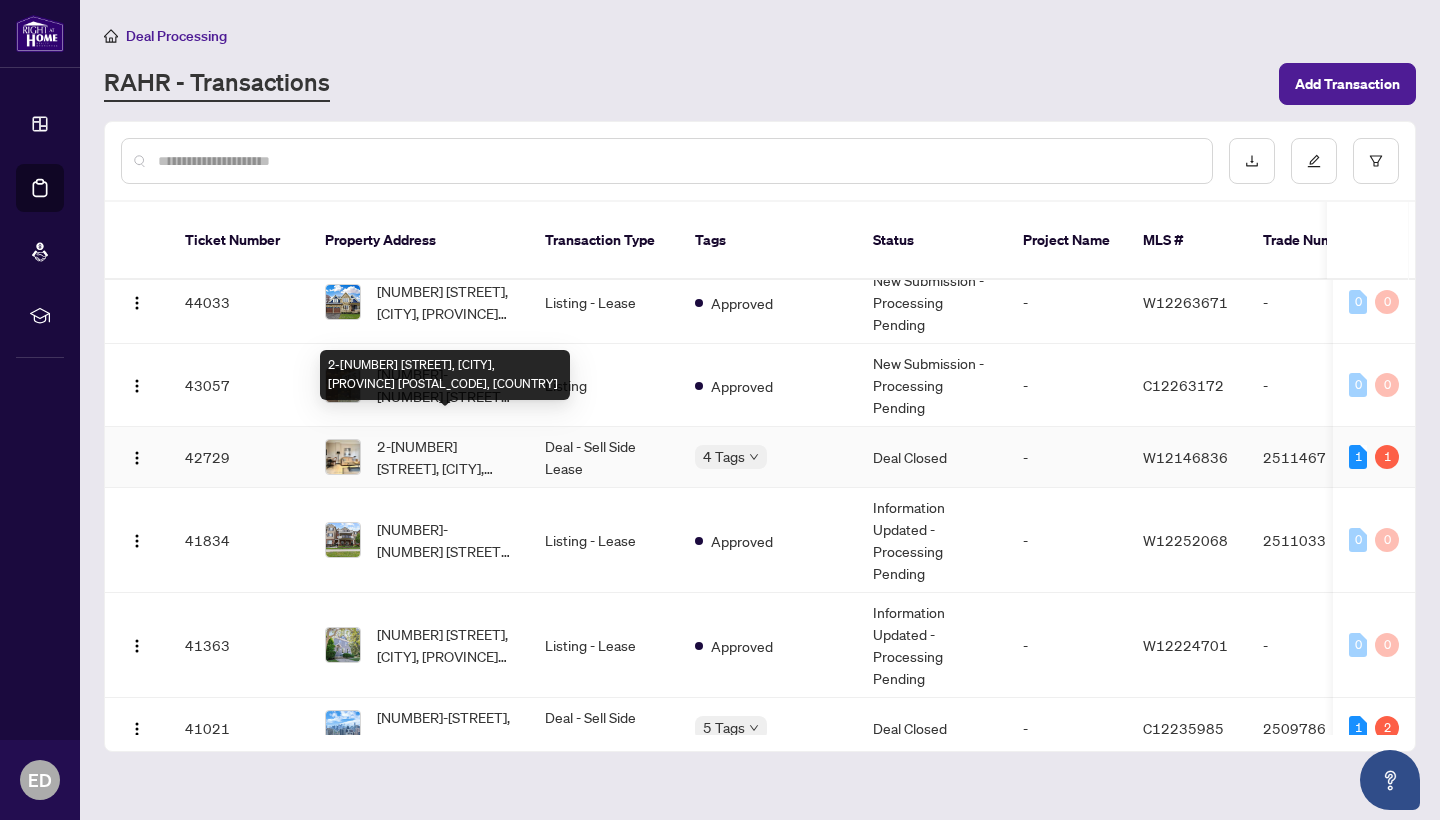 click on "2-[NUMBER] [STREET], [CITY], [PROVINCE] [POSTAL_CODE], [COUNTRY]" at bounding box center [445, 457] 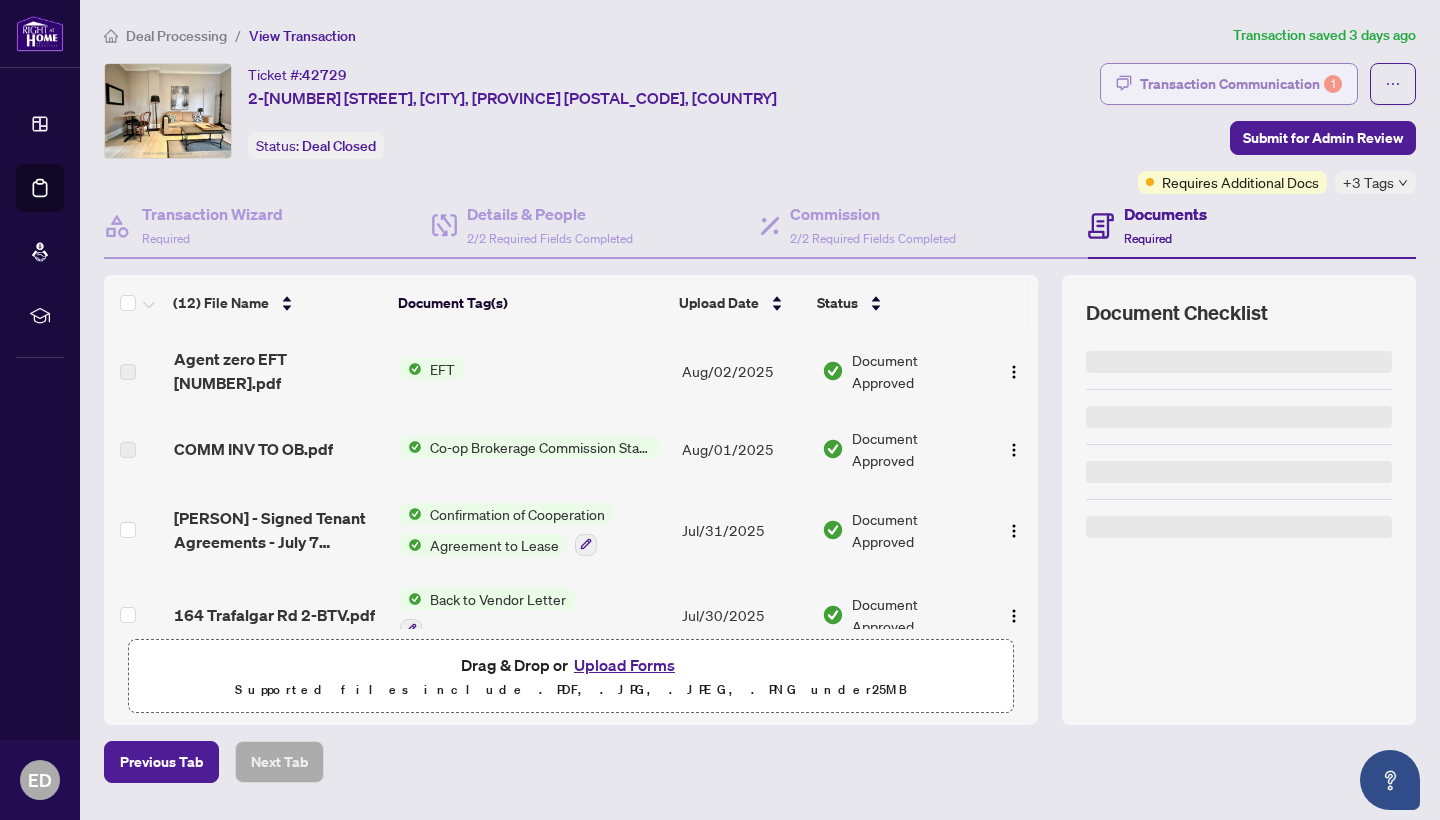 click on "Transaction Communication 1" at bounding box center [1241, 84] 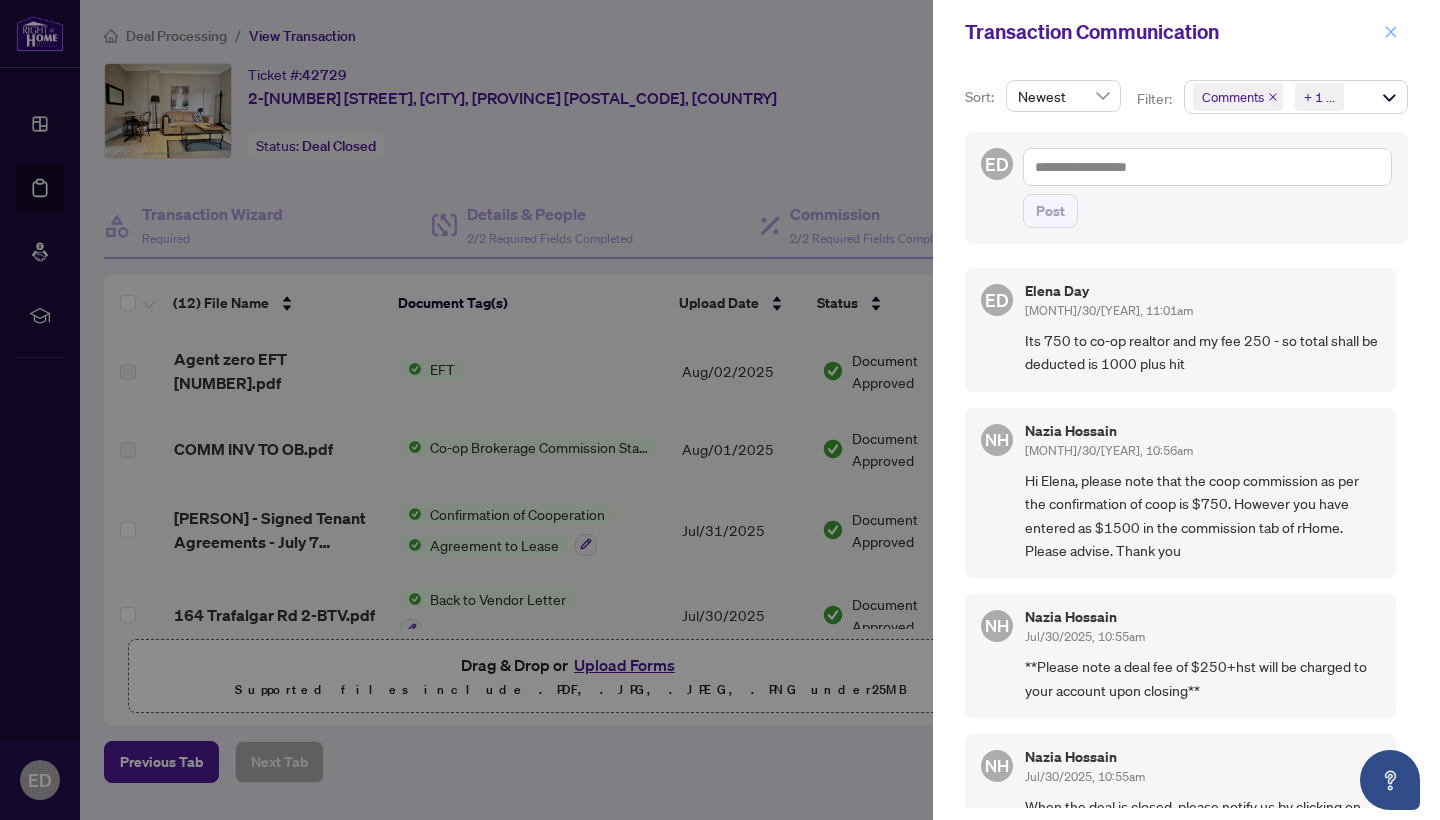 click 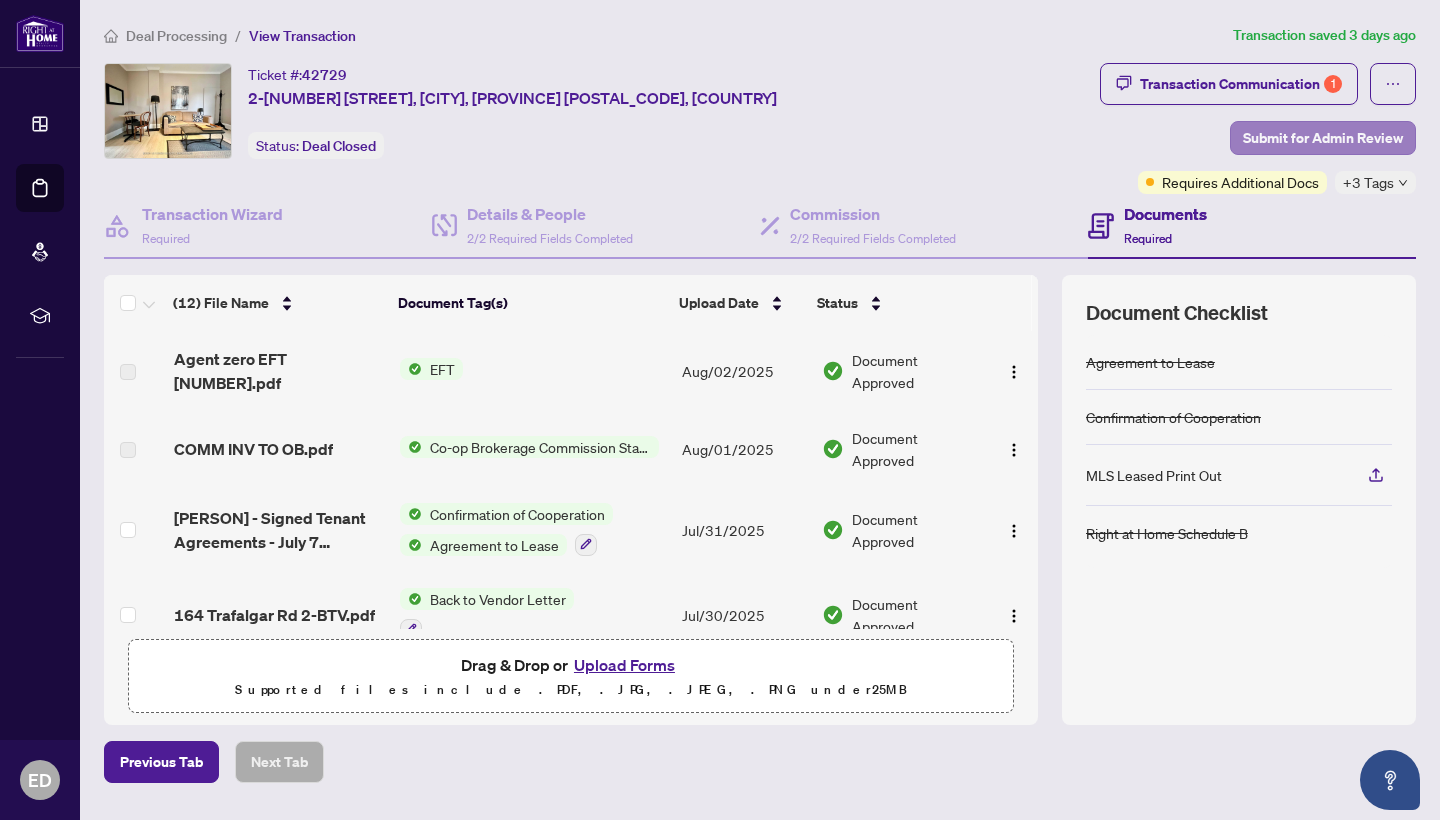 click on "Submit for Admin Review" at bounding box center [1323, 138] 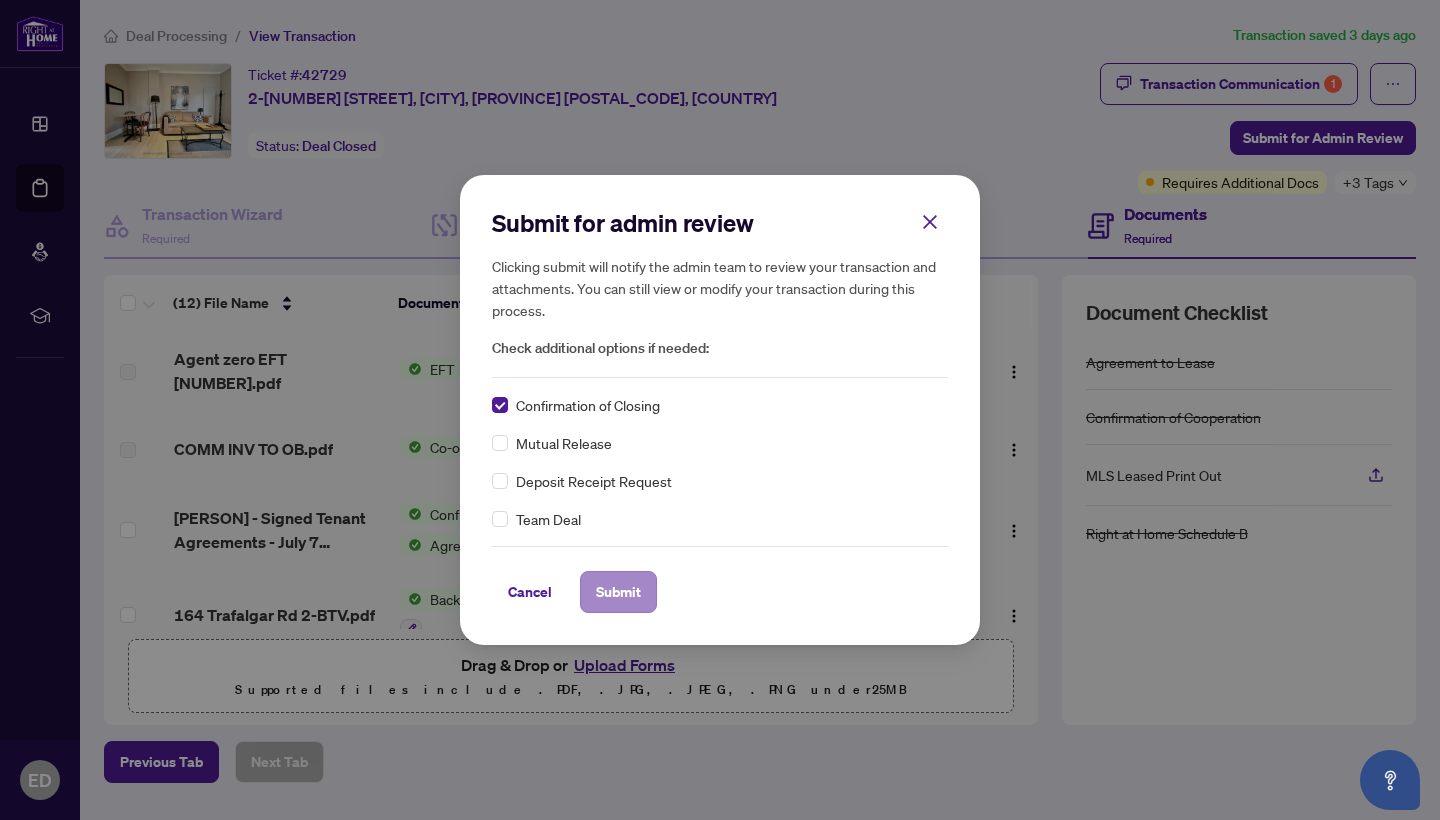 click on "Submit" at bounding box center [618, 592] 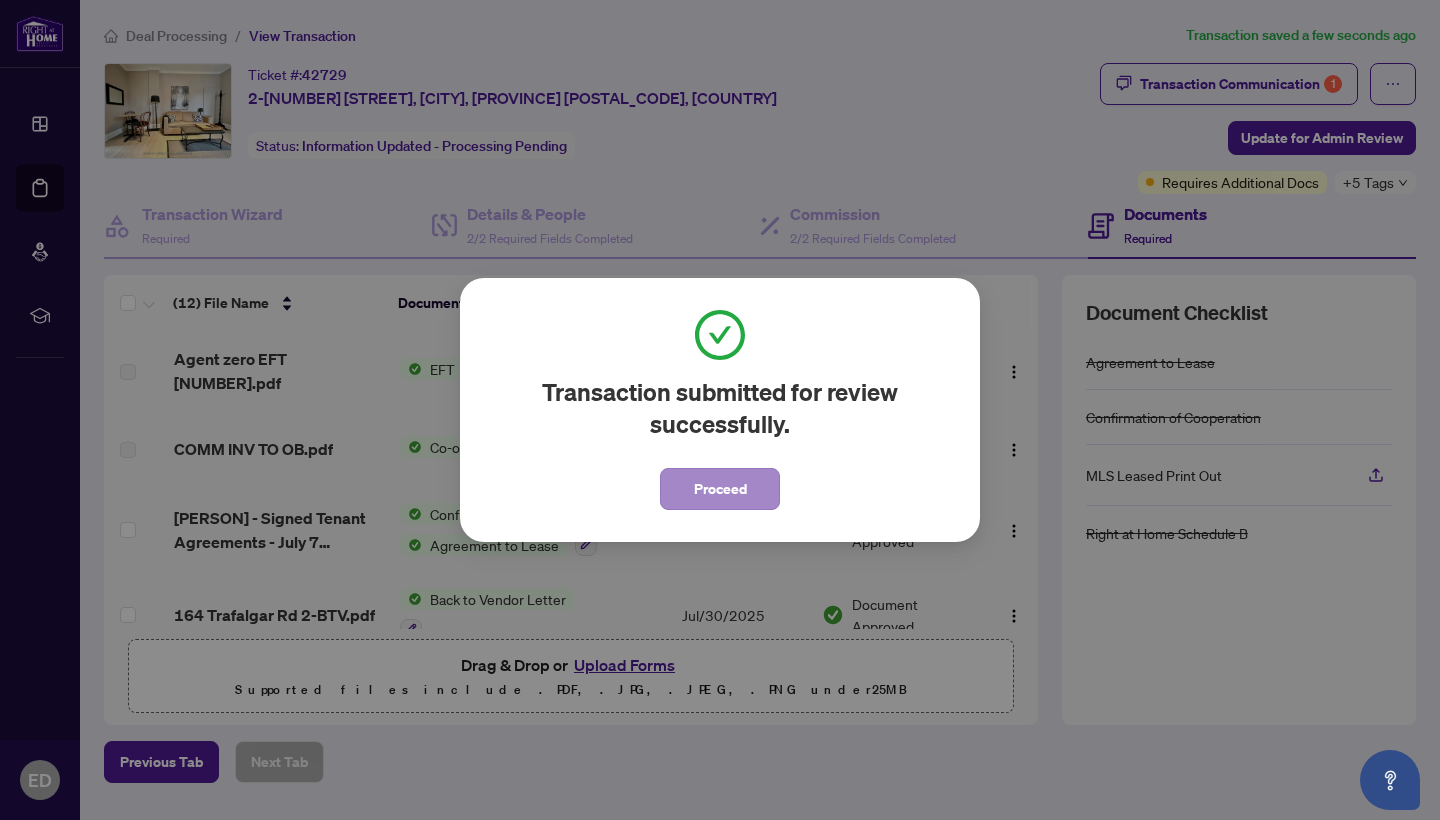 click on "Proceed" at bounding box center [720, 489] 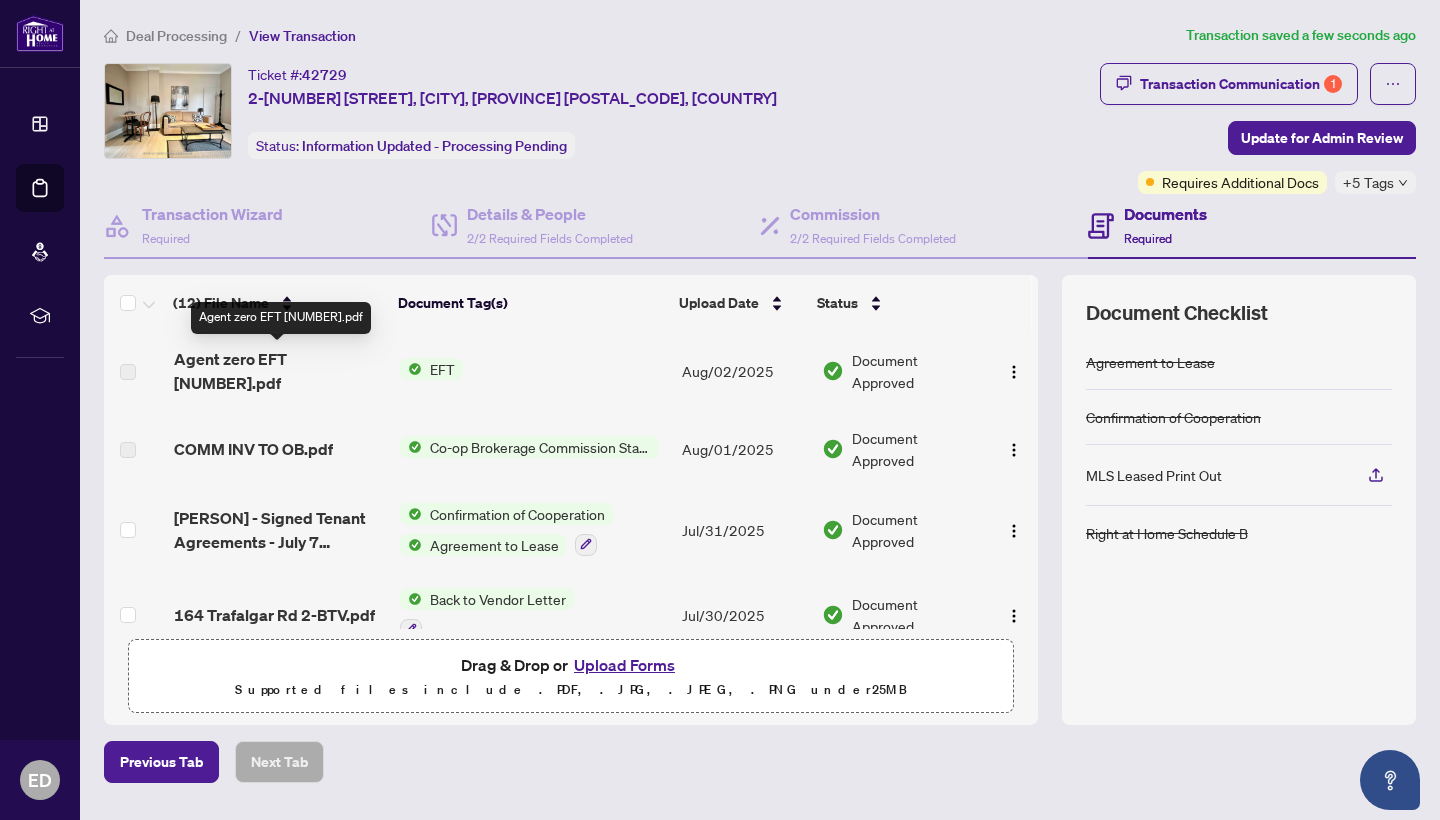 click on "Agent zero EFT [NUMBER].pdf" at bounding box center (279, 371) 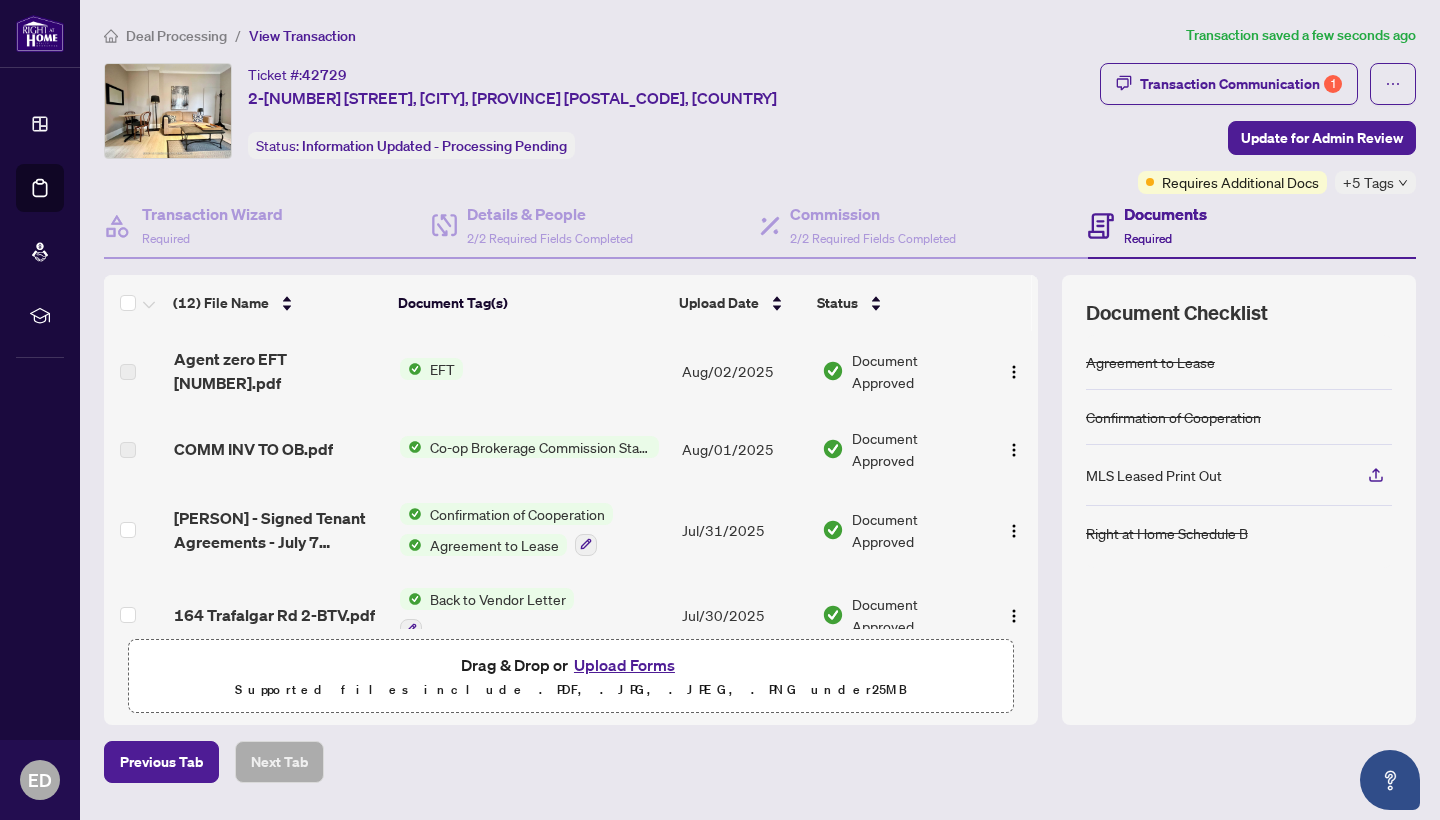 click on "+5 Tags" at bounding box center (1368, 182) 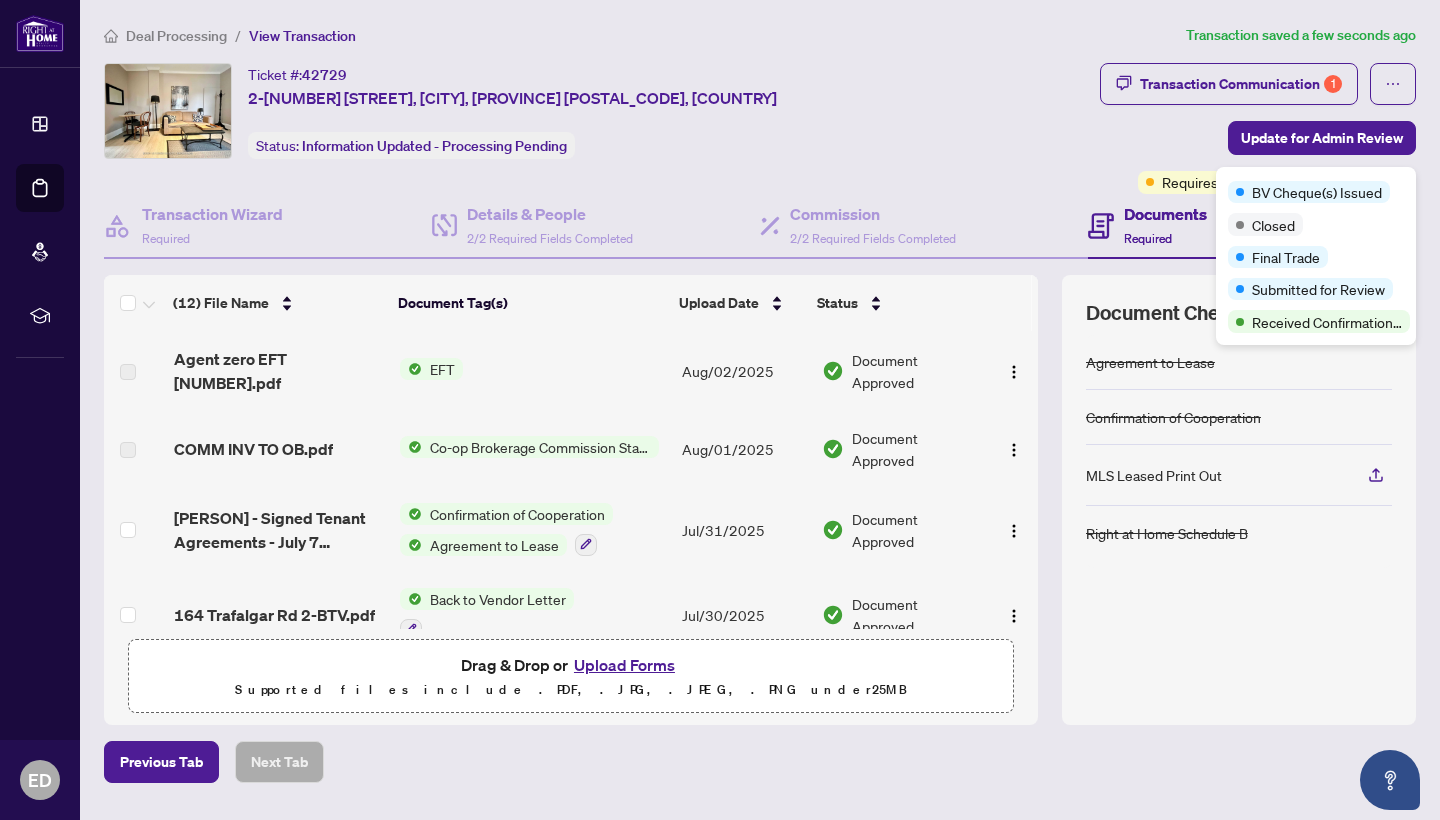 click on "Requires Additional Docs" at bounding box center (1240, 182) 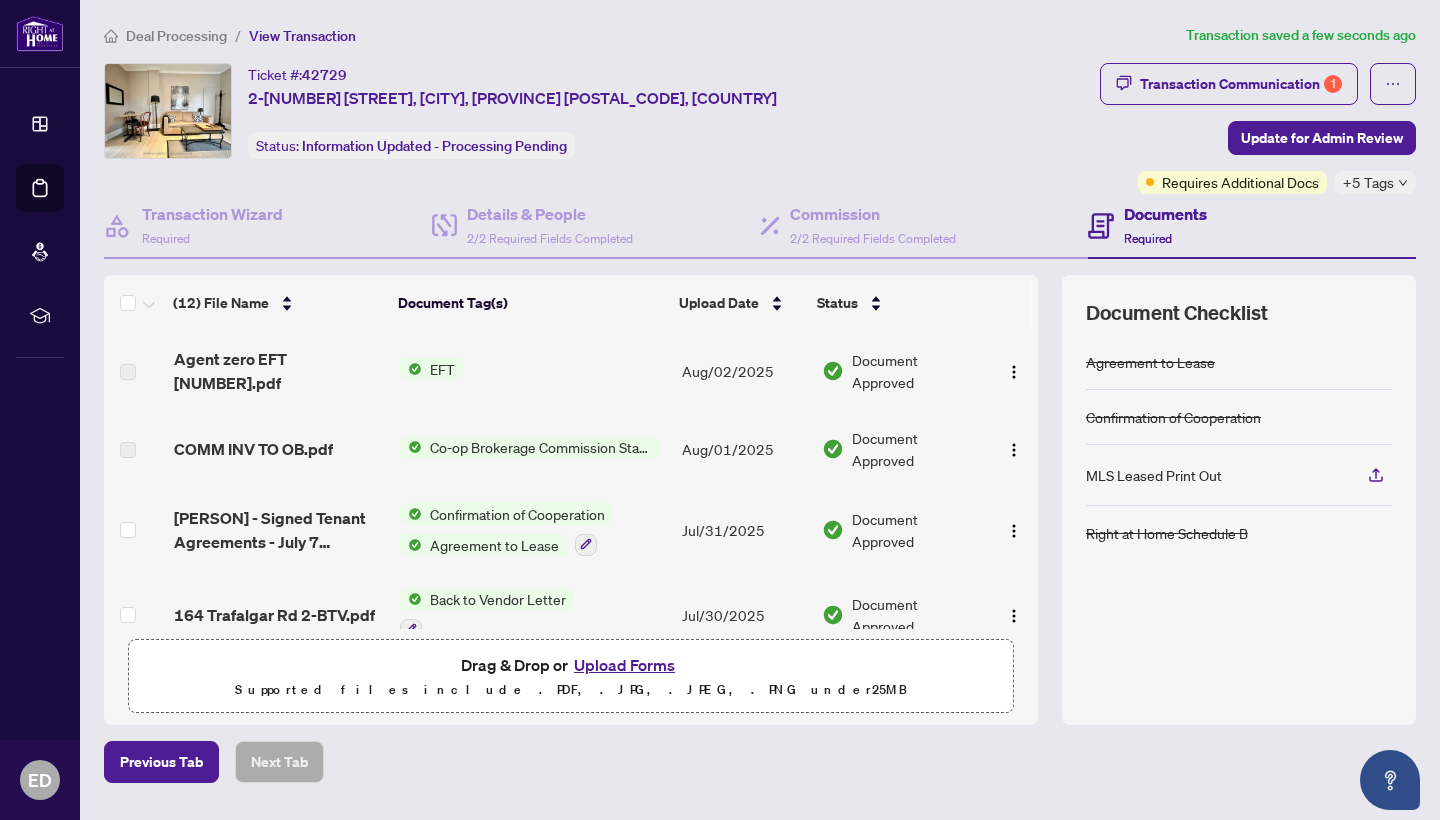 scroll, scrollTop: 0, scrollLeft: 0, axis: both 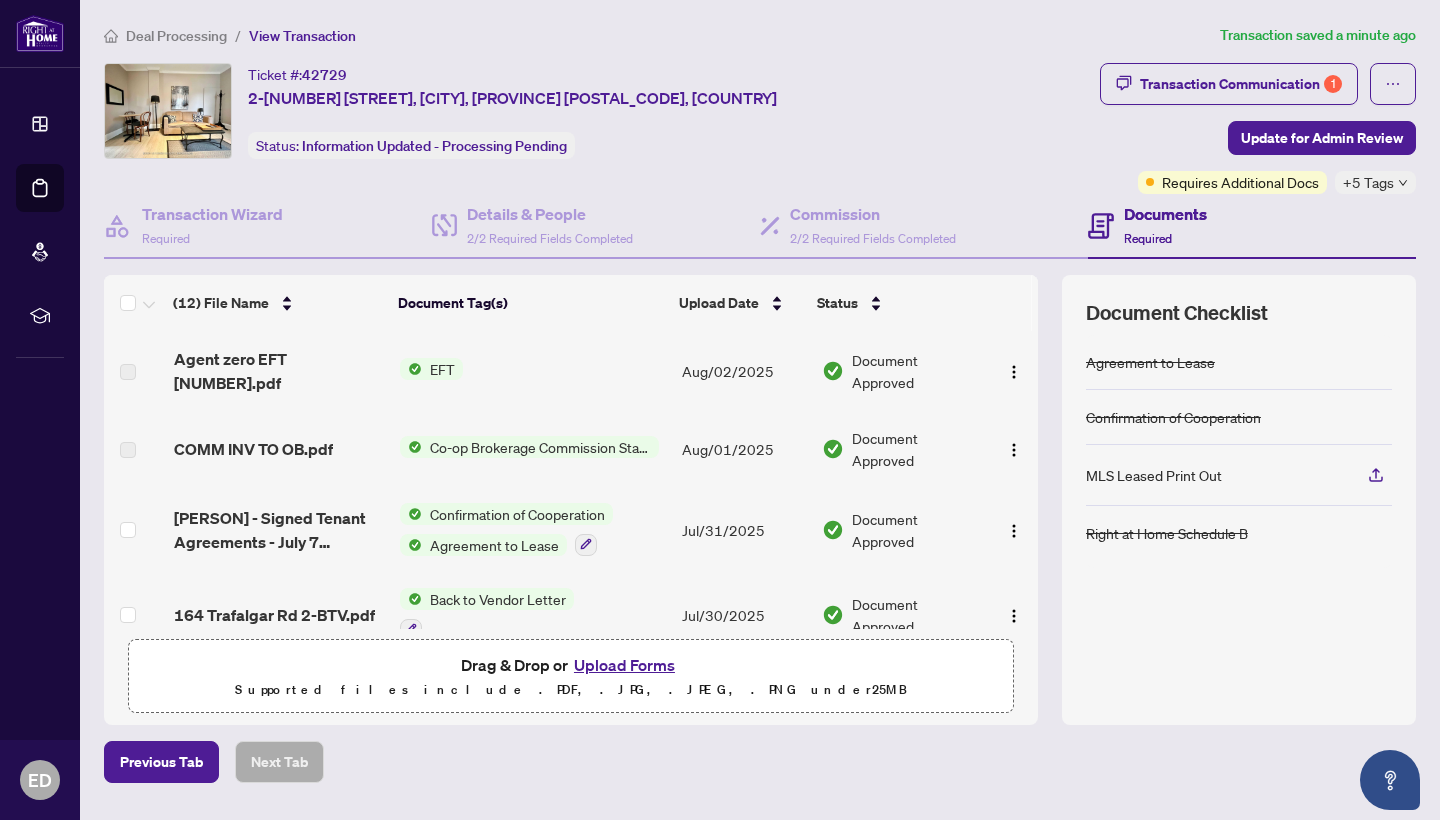 click on "Deal Processing" at bounding box center (176, 36) 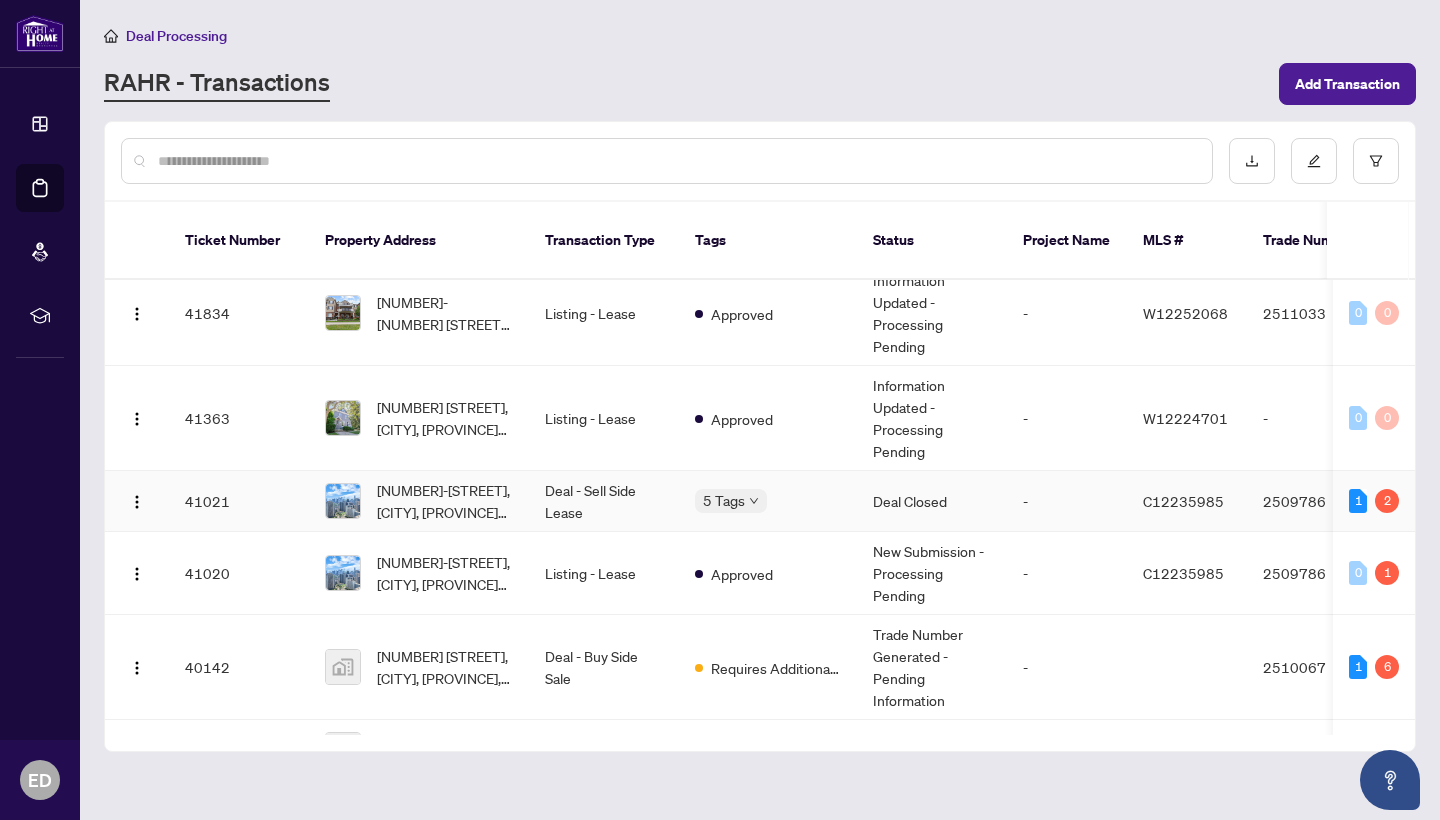 scroll, scrollTop: 838, scrollLeft: 0, axis: vertical 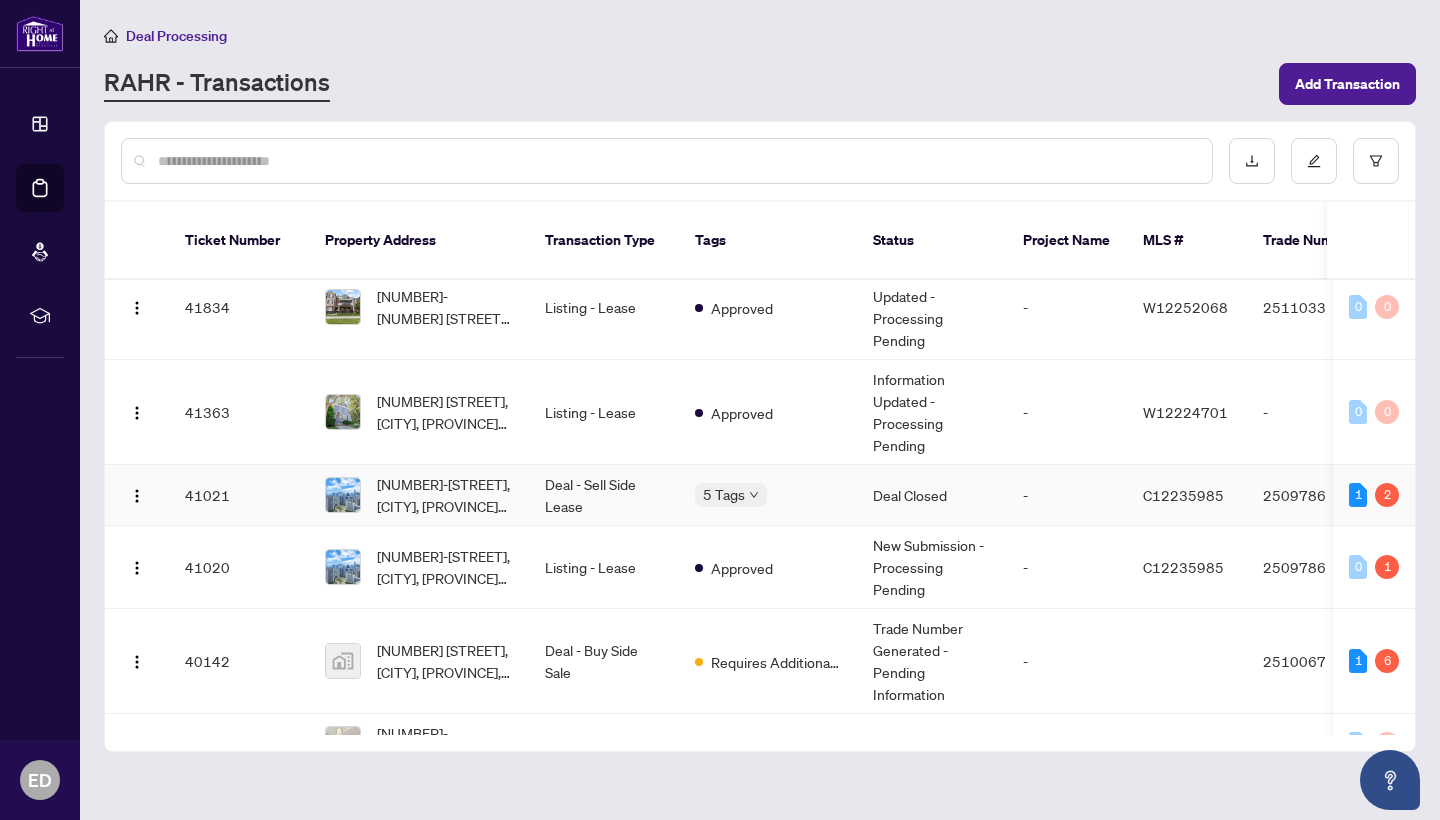 click on "5 Tags" at bounding box center (768, 494) 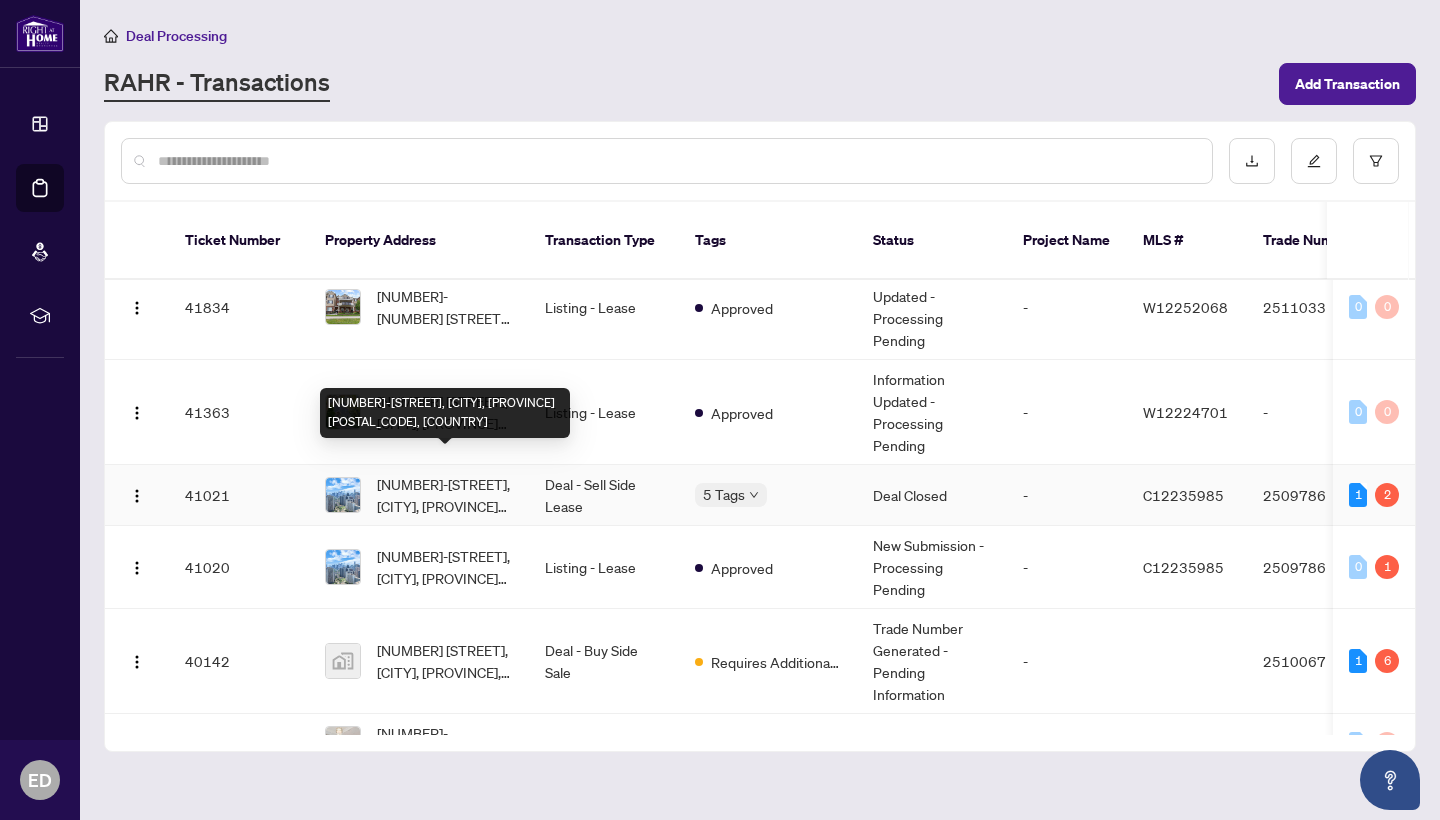 click on "[NUMBER]-[STREET], [CITY], [PROVINCE] [POSTAL_CODE], [COUNTRY]" at bounding box center (445, 495) 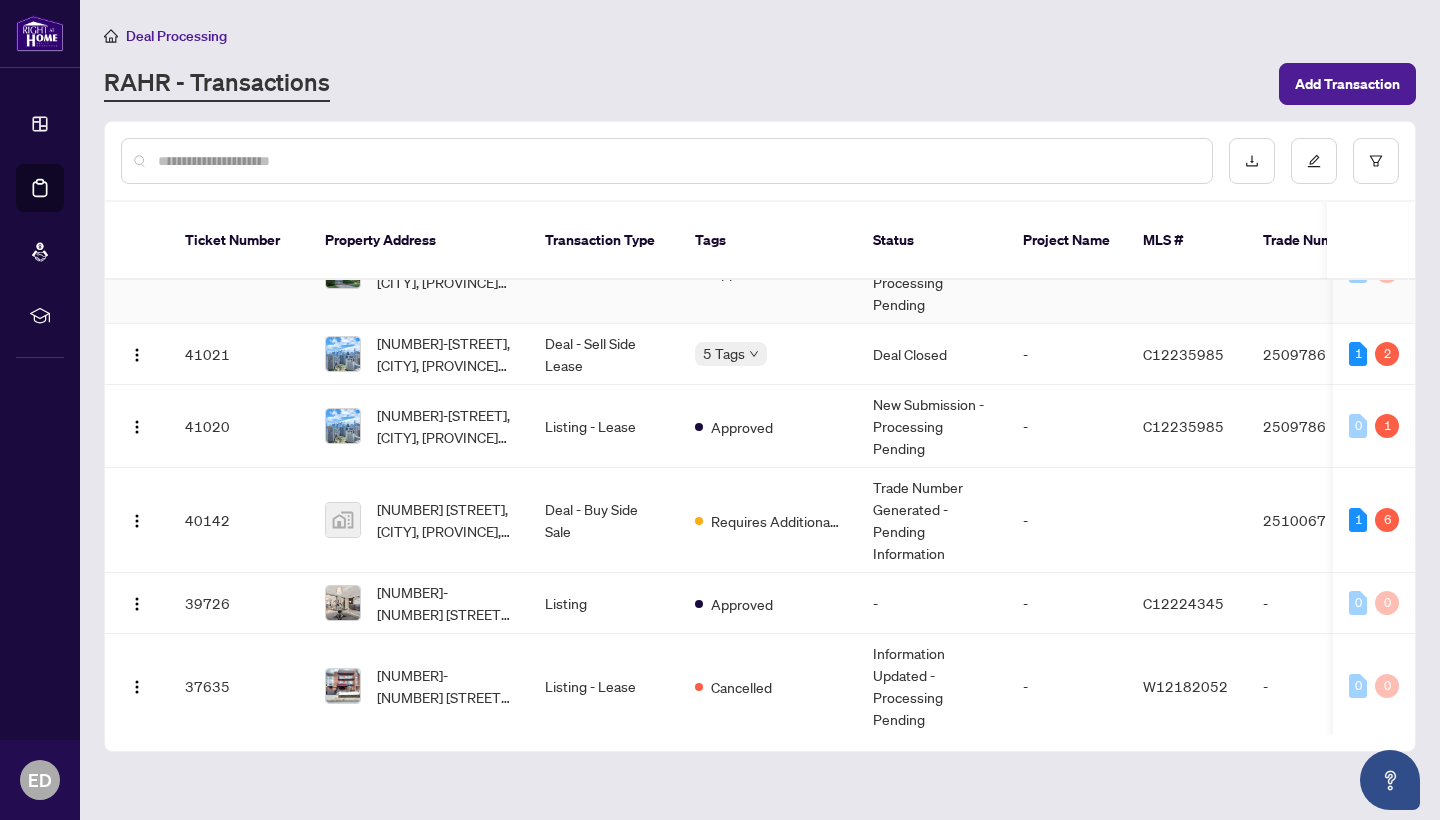 scroll, scrollTop: 982, scrollLeft: 0, axis: vertical 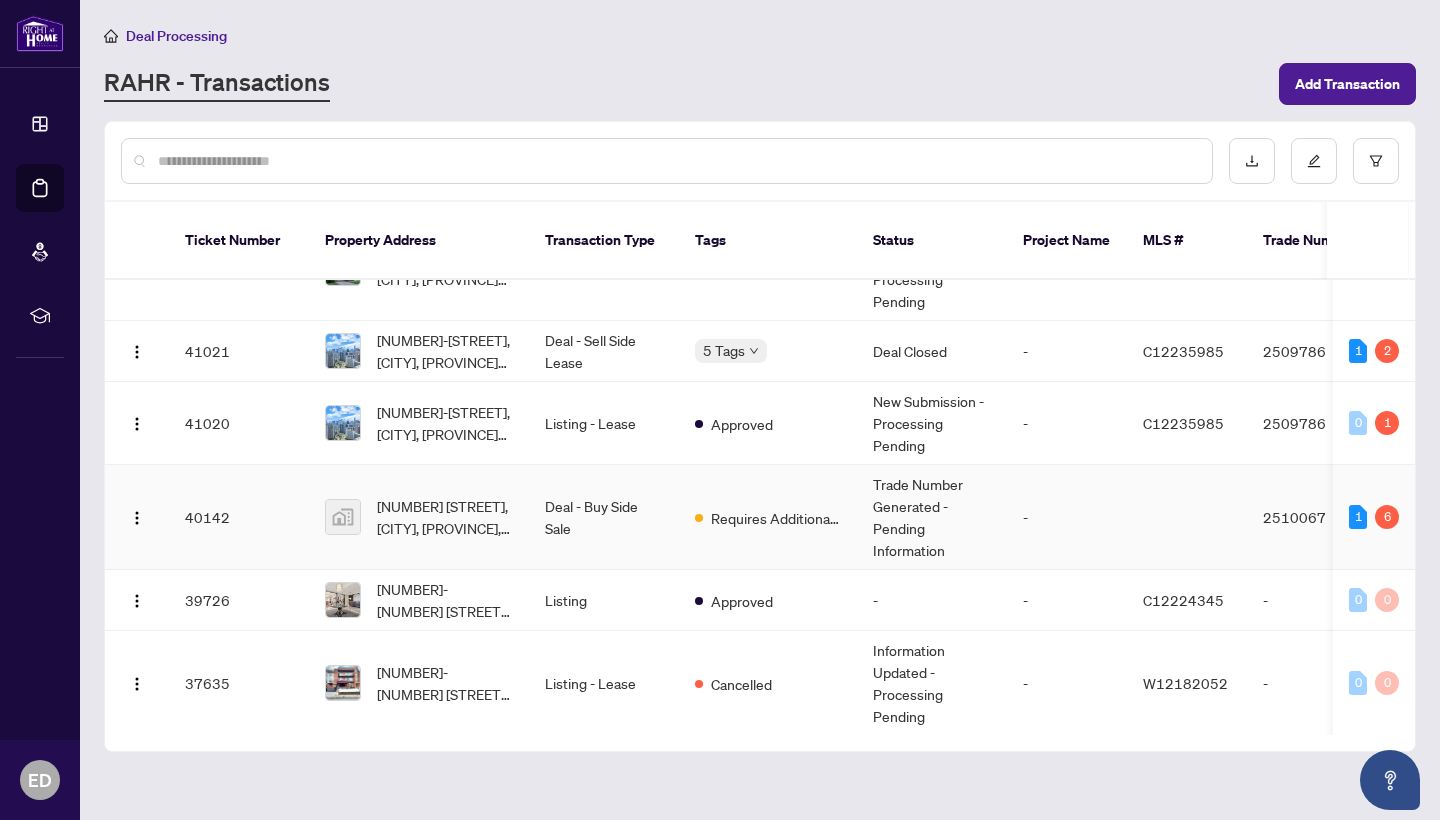 click on "Deal - Buy Side Sale" at bounding box center [604, 517] 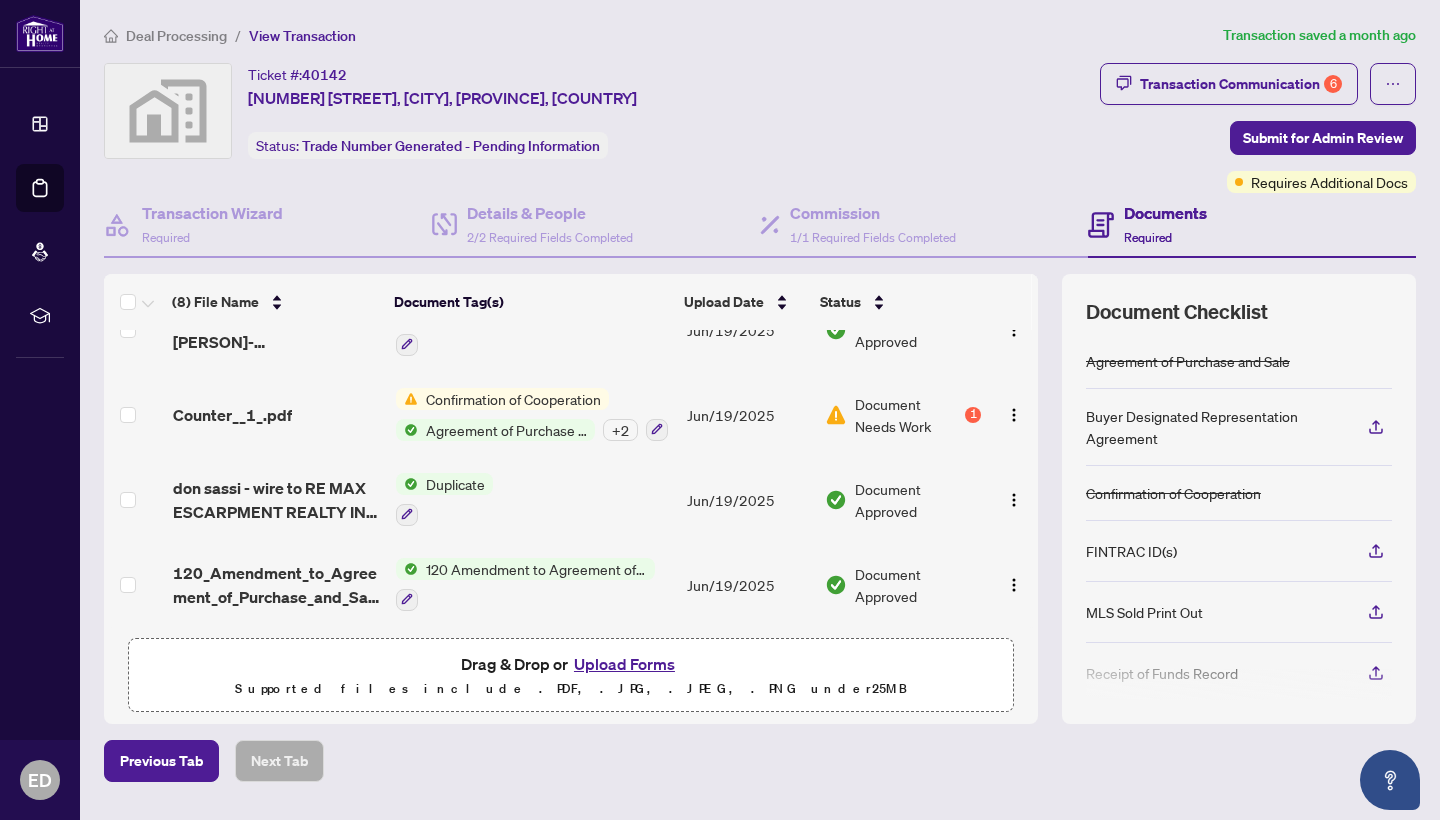 scroll, scrollTop: 384, scrollLeft: 0, axis: vertical 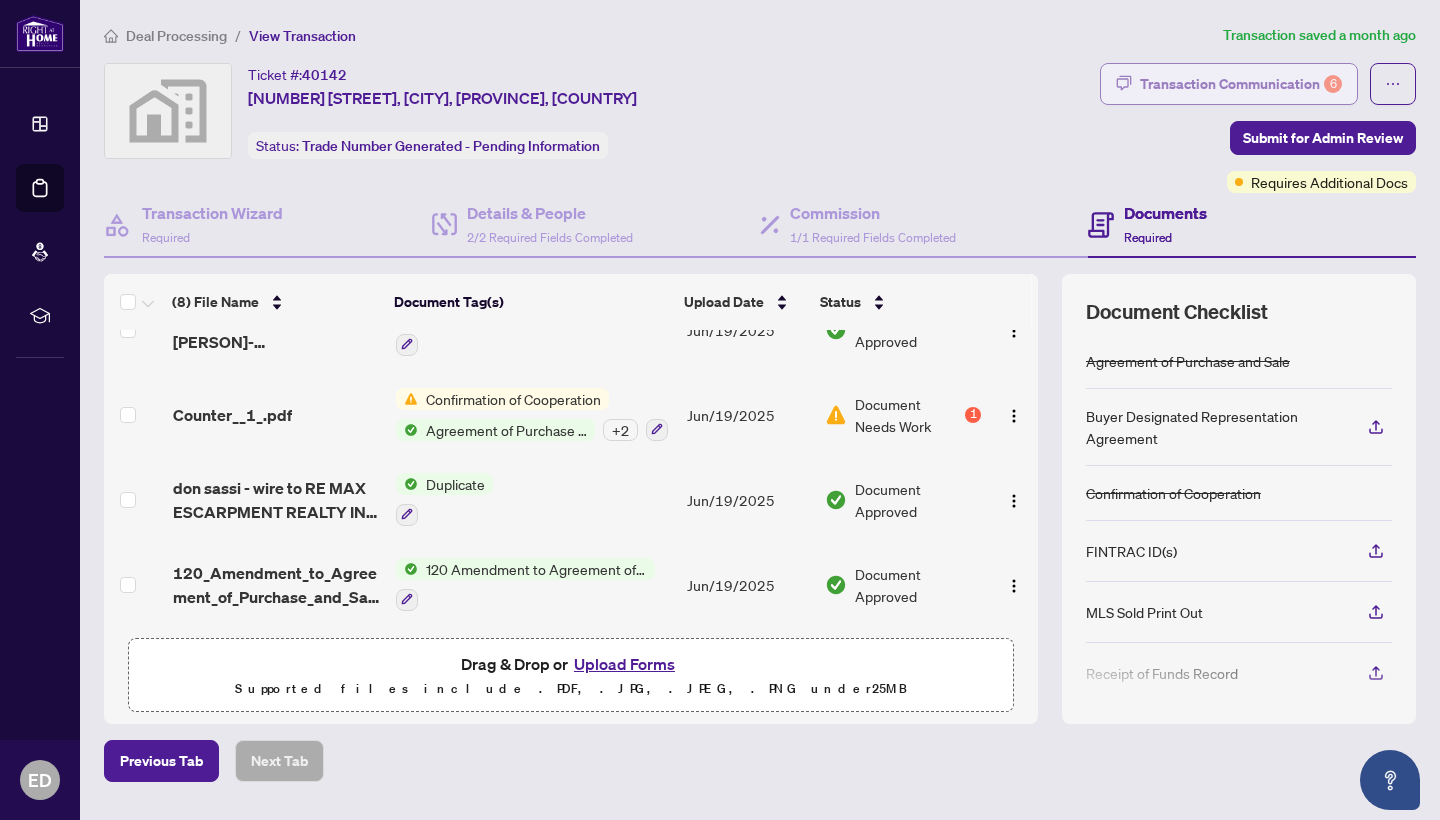 click on "Transaction Communication 6" at bounding box center [1241, 84] 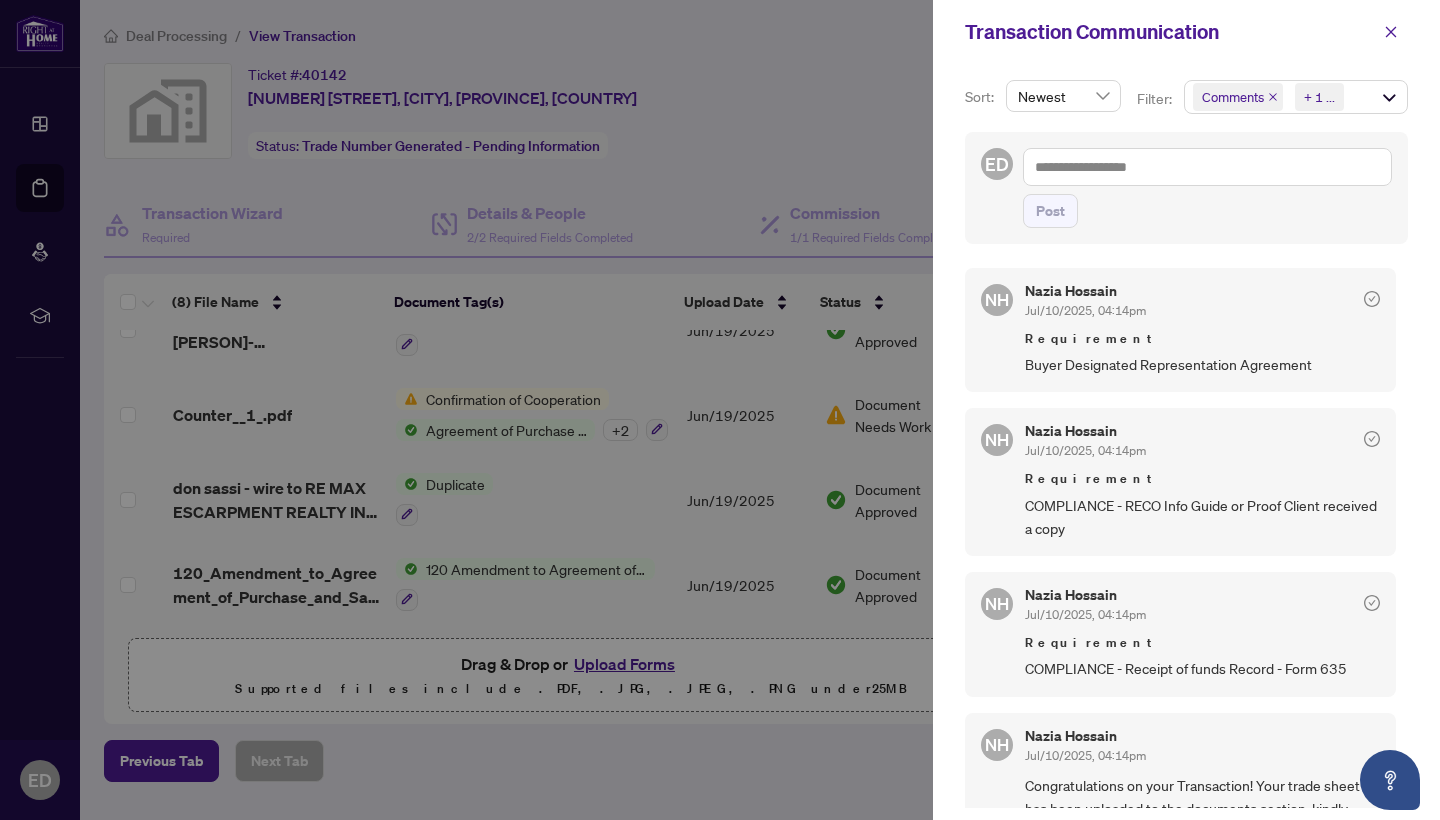 scroll, scrollTop: 0, scrollLeft: 0, axis: both 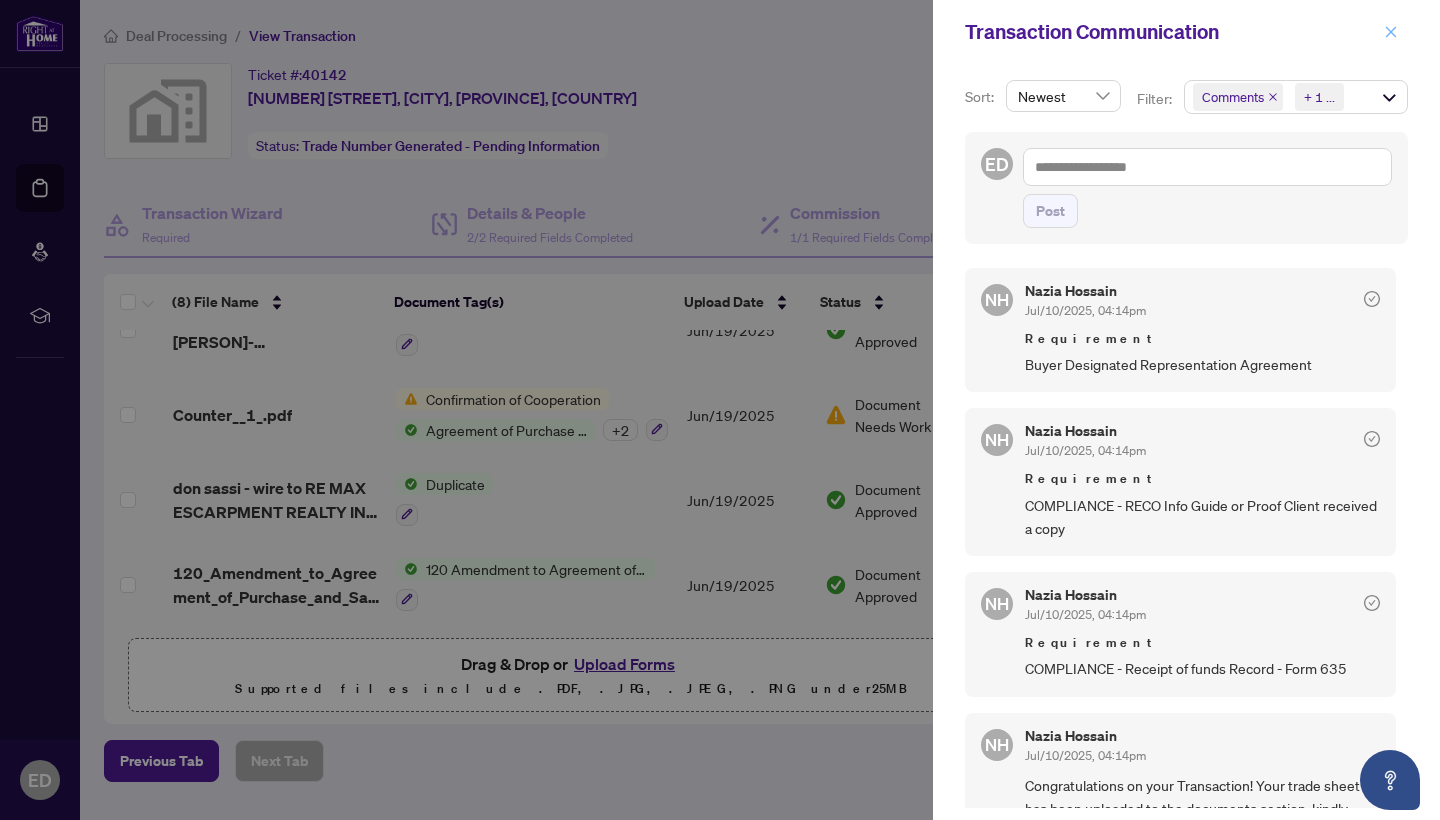 click 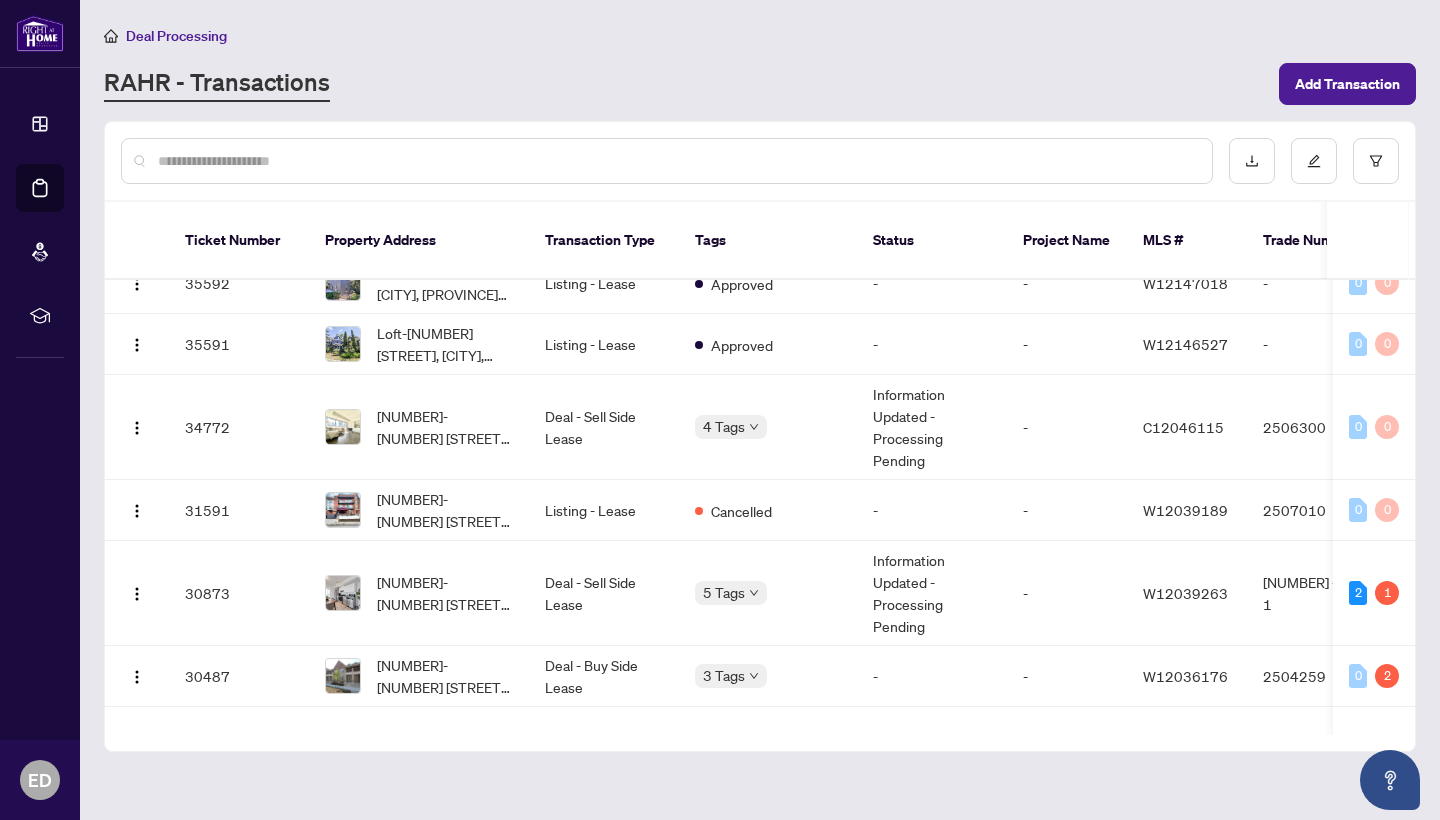 scroll, scrollTop: 1774, scrollLeft: 0, axis: vertical 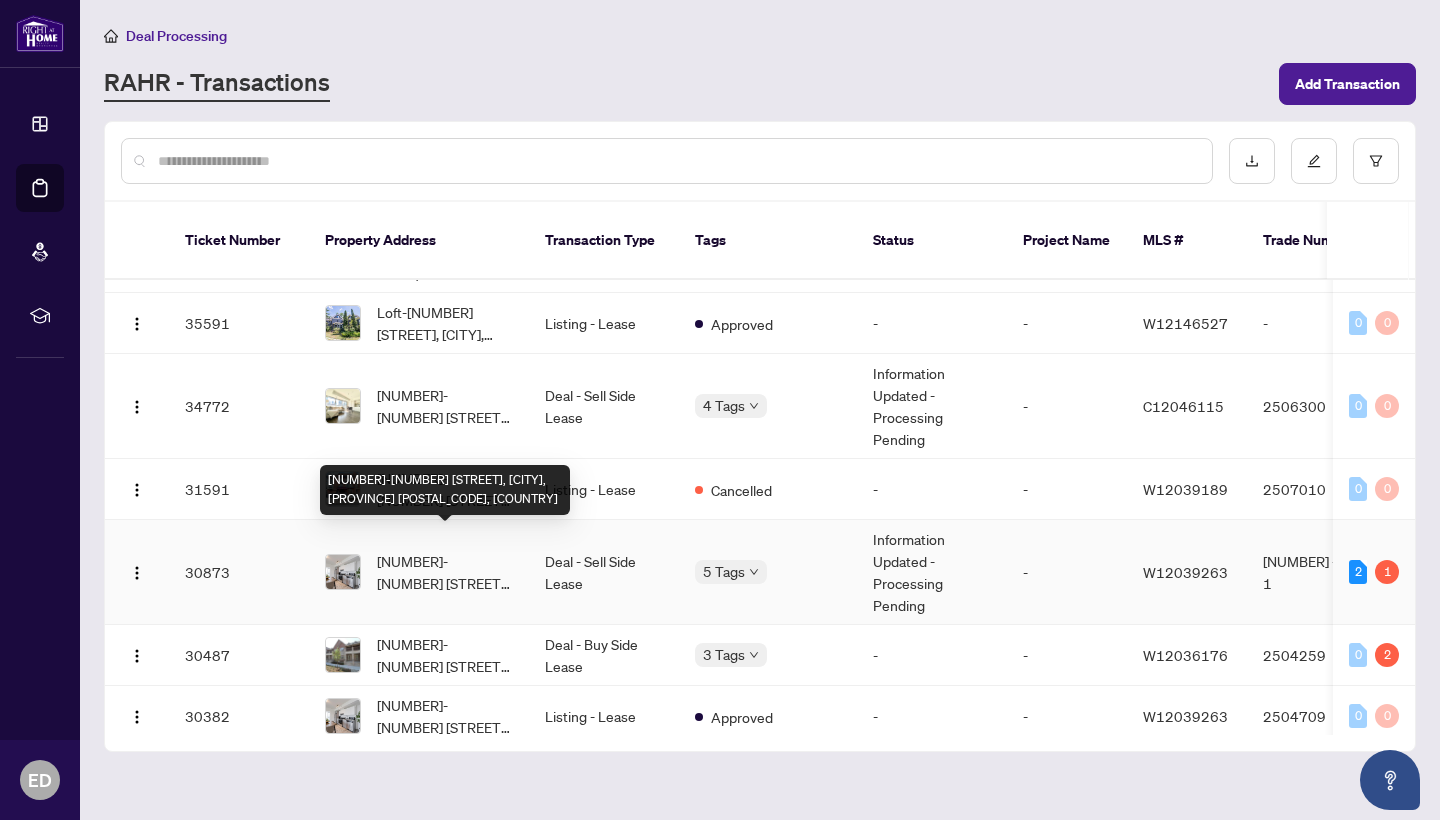 click on "[NUMBER]-[NUMBER] [STREET], [CITY], [PROVINCE] [POSTAL_CODE], [COUNTRY]" at bounding box center [445, 572] 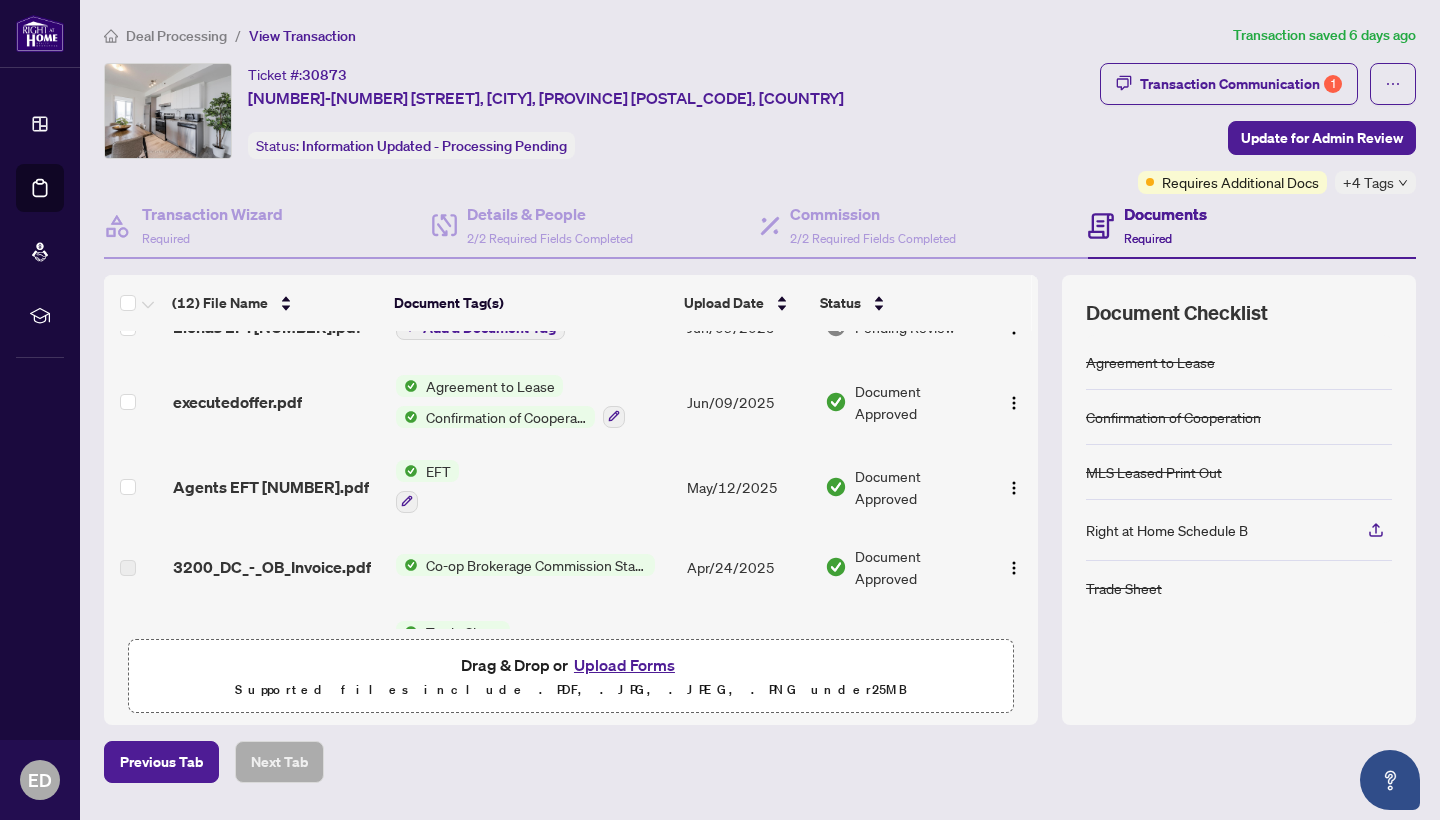 scroll, scrollTop: 186, scrollLeft: 0, axis: vertical 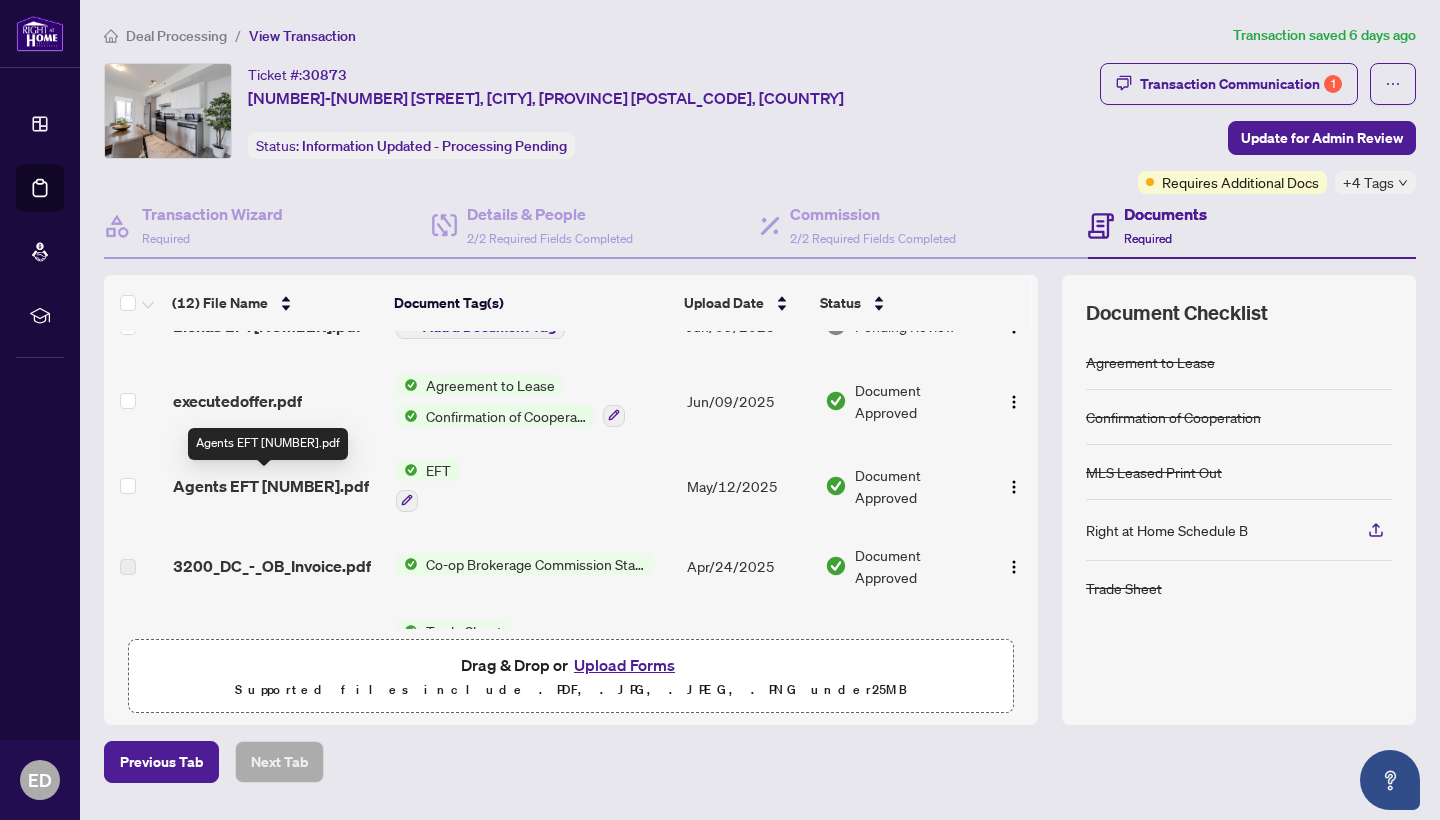 click on "Agents EFT [NUMBER].pdf" at bounding box center [271, 486] 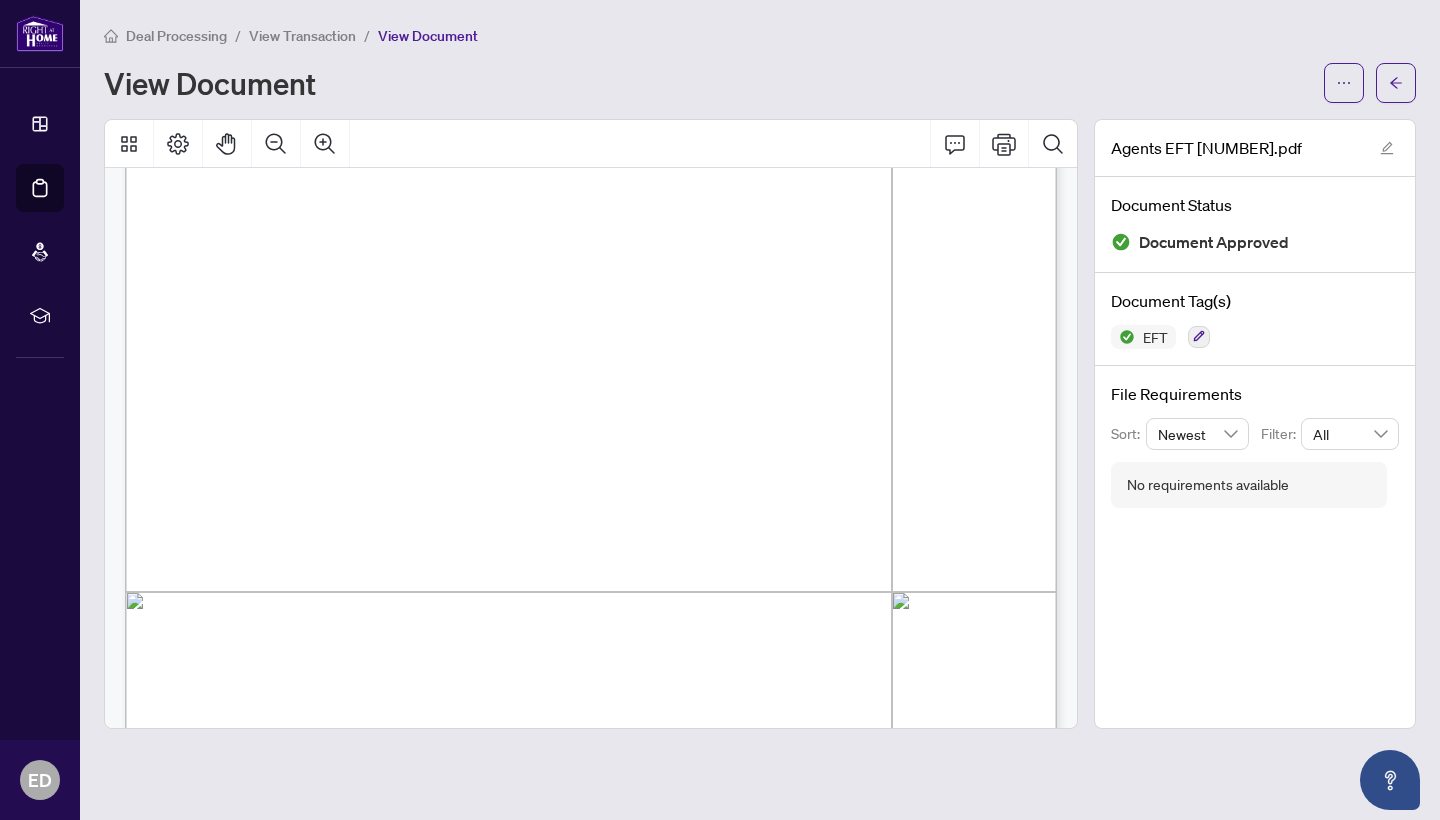 scroll, scrollTop: 365, scrollLeft: 0, axis: vertical 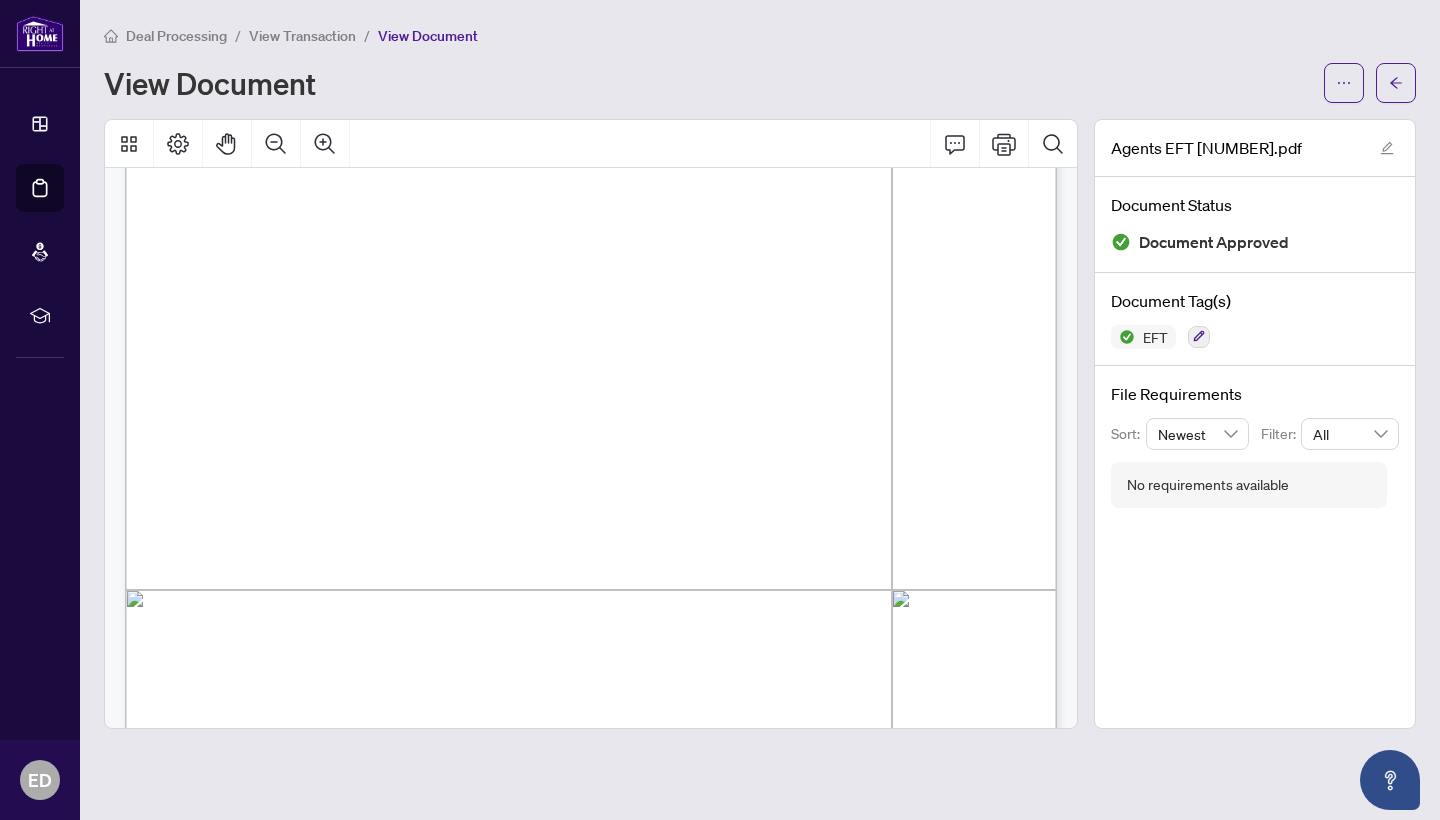 click on "Deal Processing" at bounding box center (176, 36) 